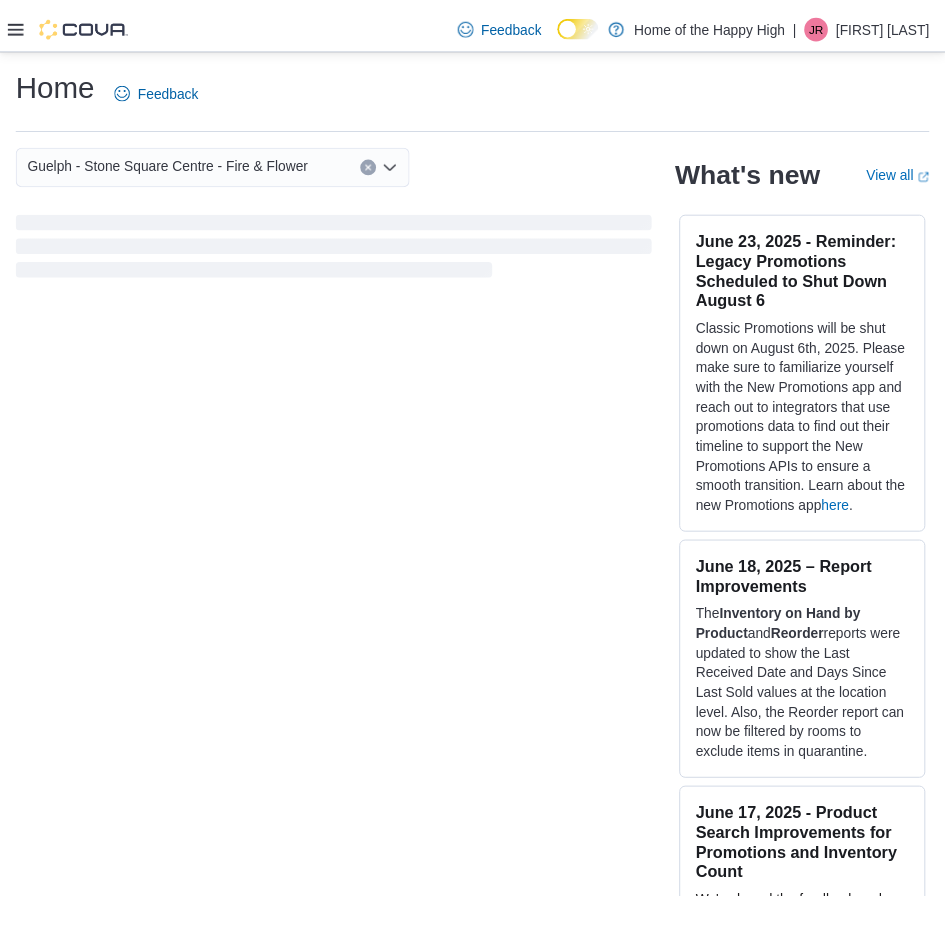 scroll, scrollTop: 0, scrollLeft: 0, axis: both 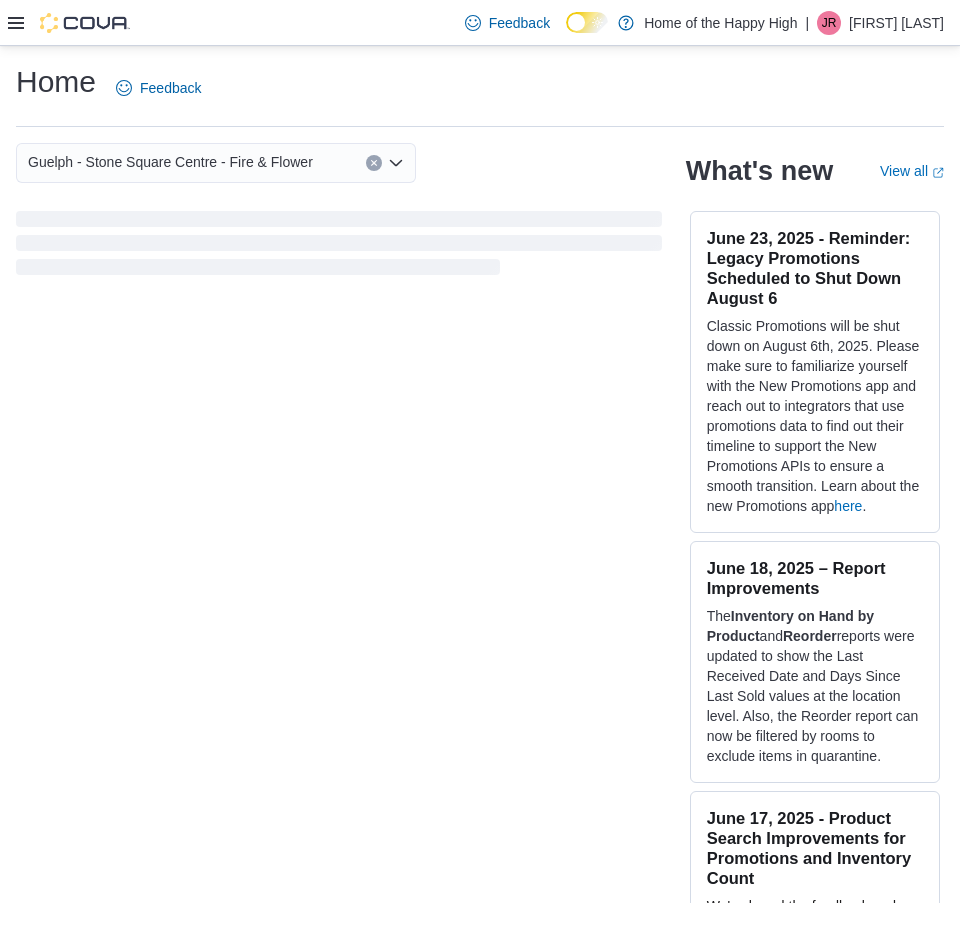 click 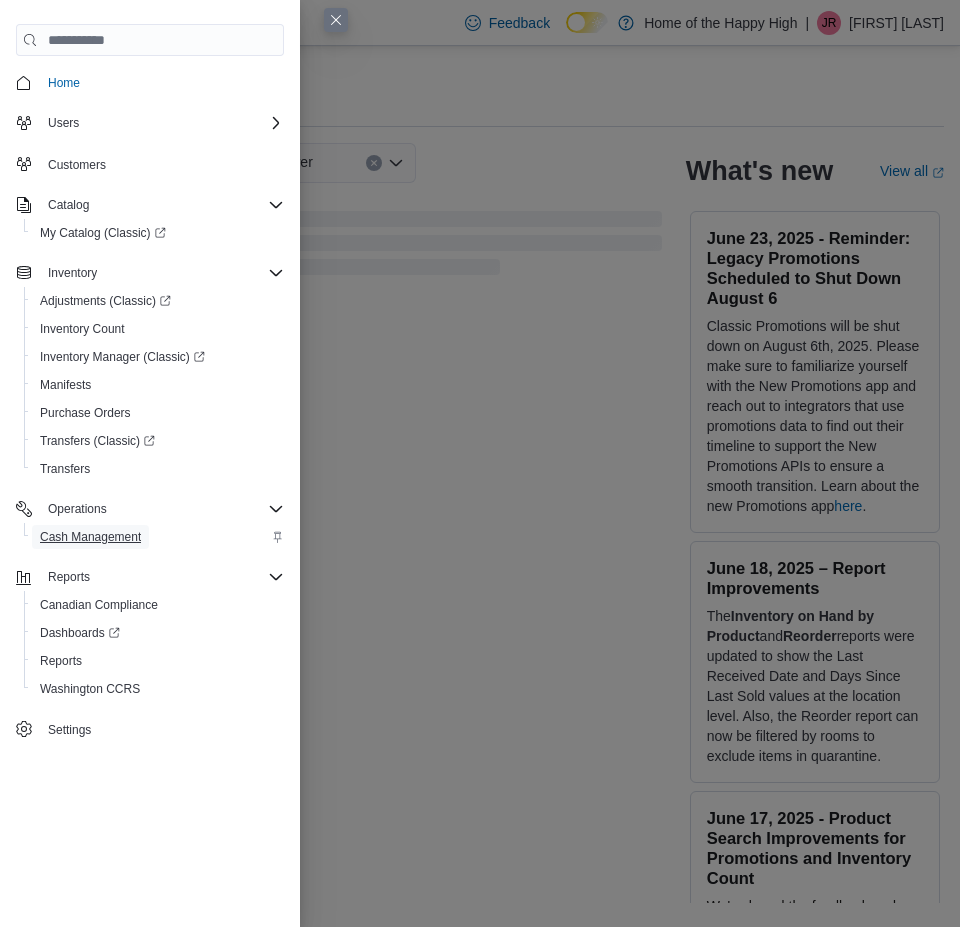 click on "Cash Management" at bounding box center [90, 537] 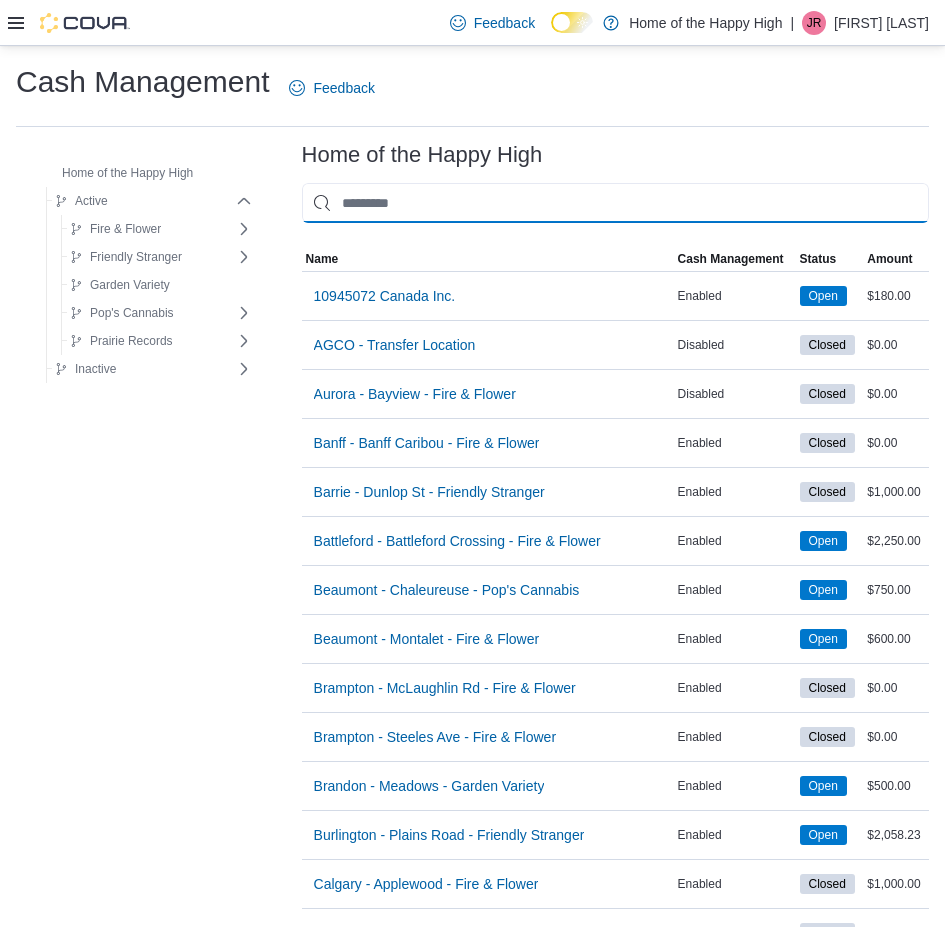 click at bounding box center [615, 203] 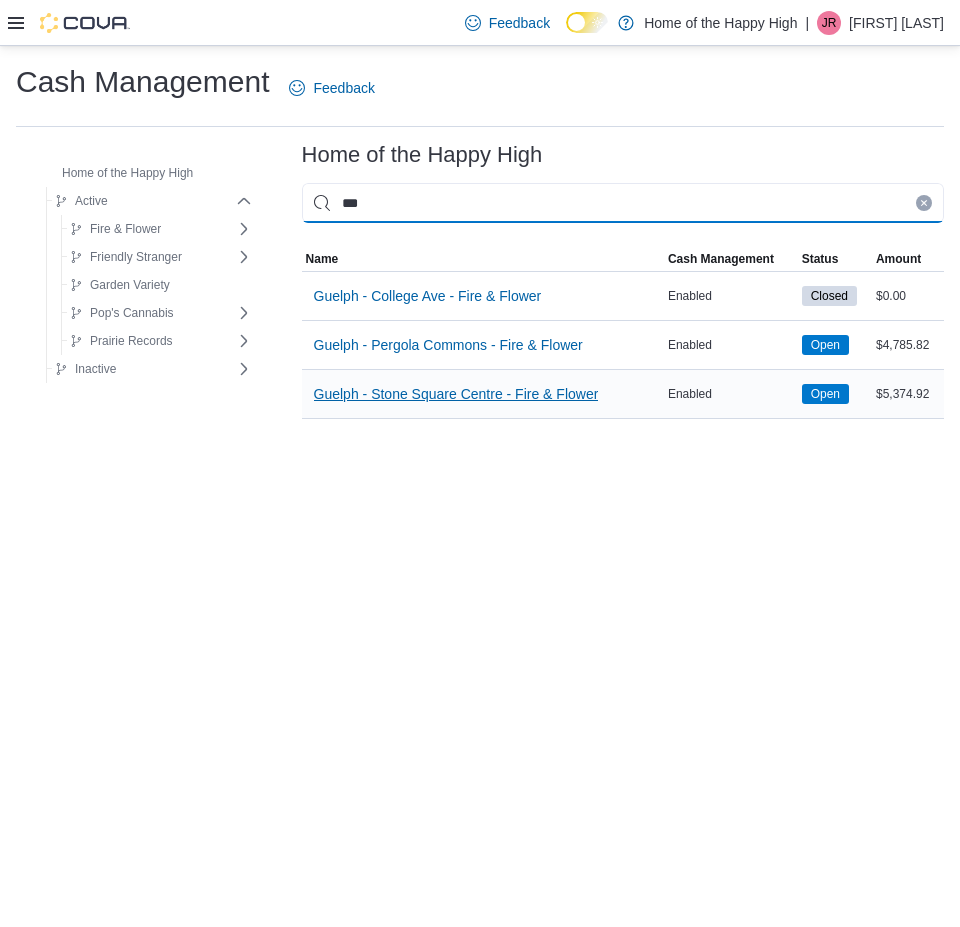 type on "***" 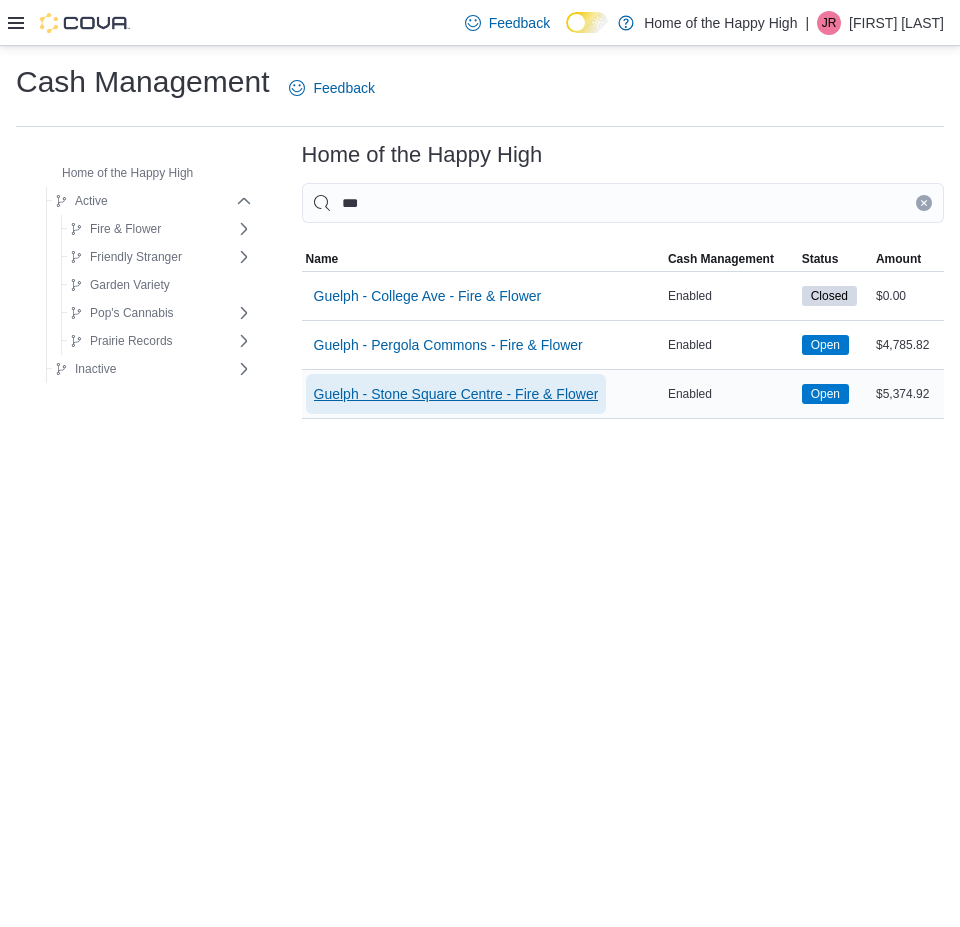click on "Guelph - Stone Square Centre - Fire & Flower" at bounding box center (456, 394) 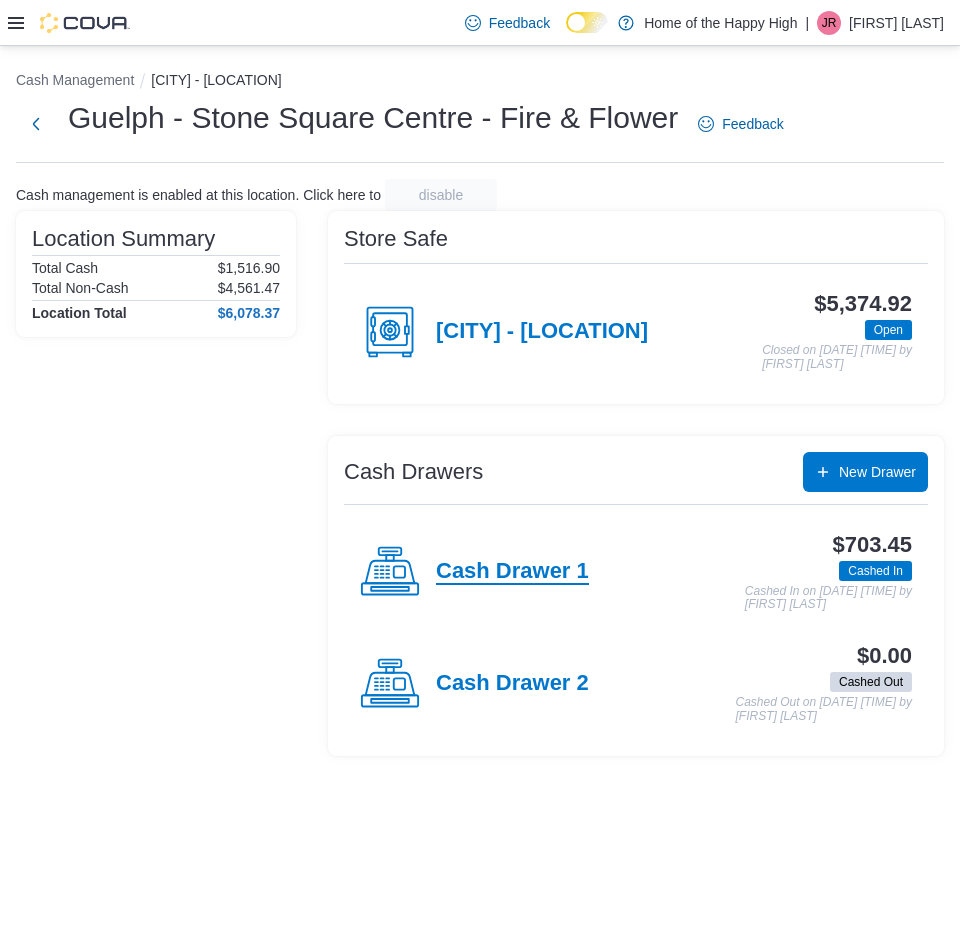 click on "Cash Drawer 1" at bounding box center (512, 572) 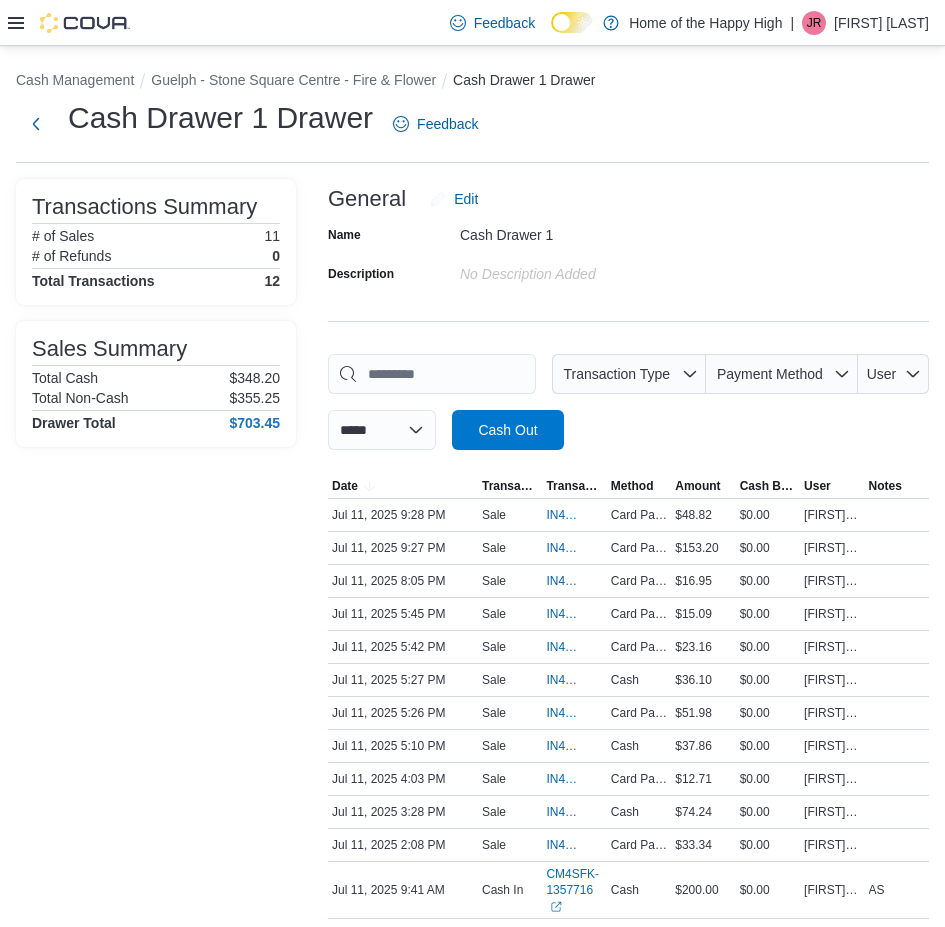 click on "Name Cash Drawer 1 Description No Description added" at bounding box center (628, 254) 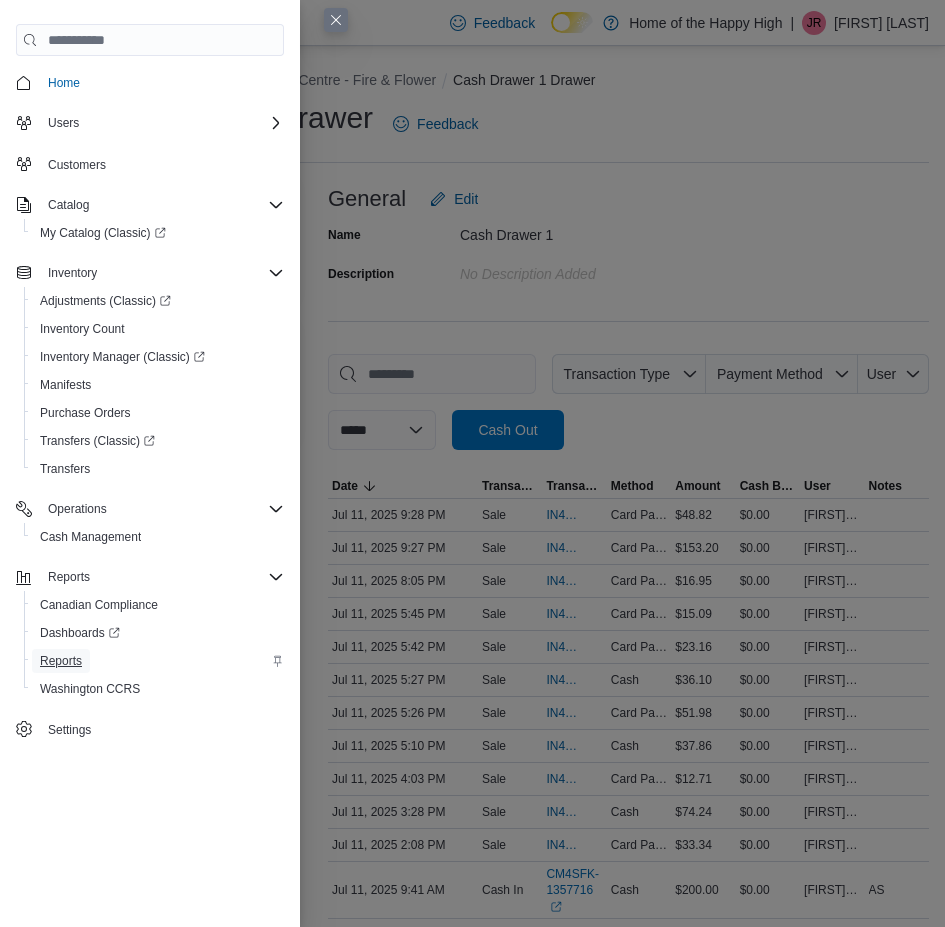 click on "Reports" at bounding box center (61, 661) 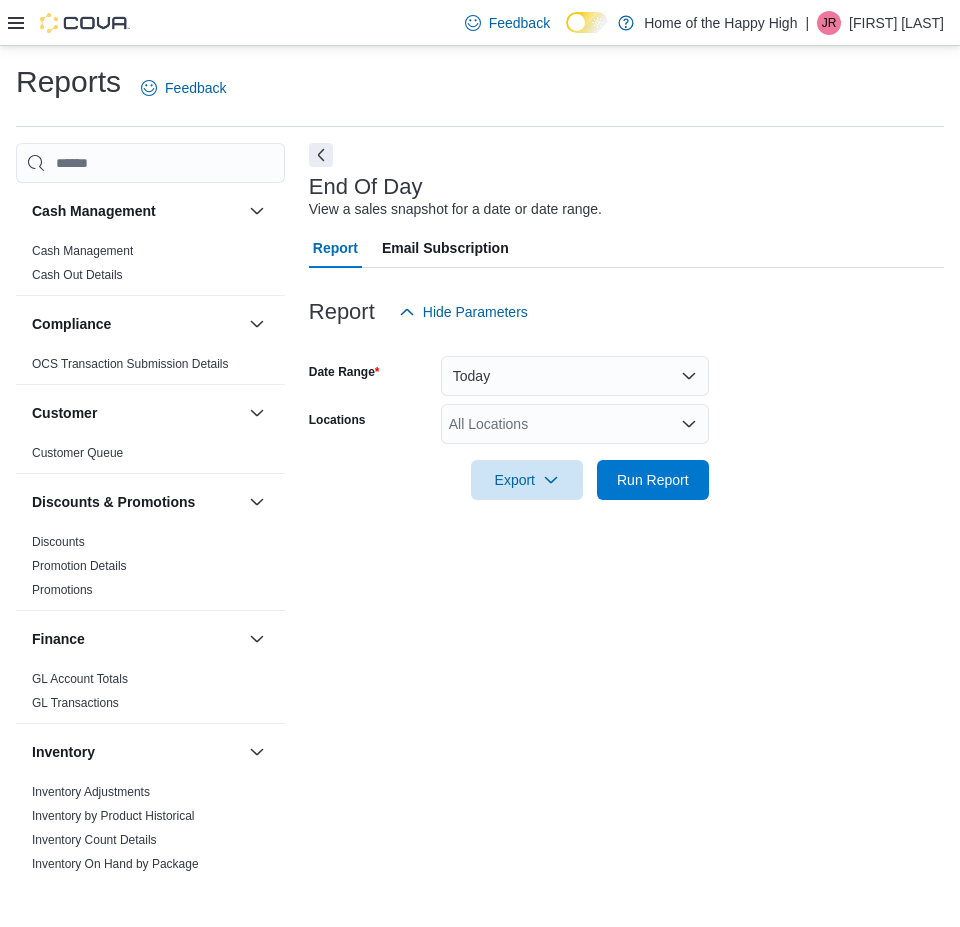 click on "All Locations" at bounding box center (575, 424) 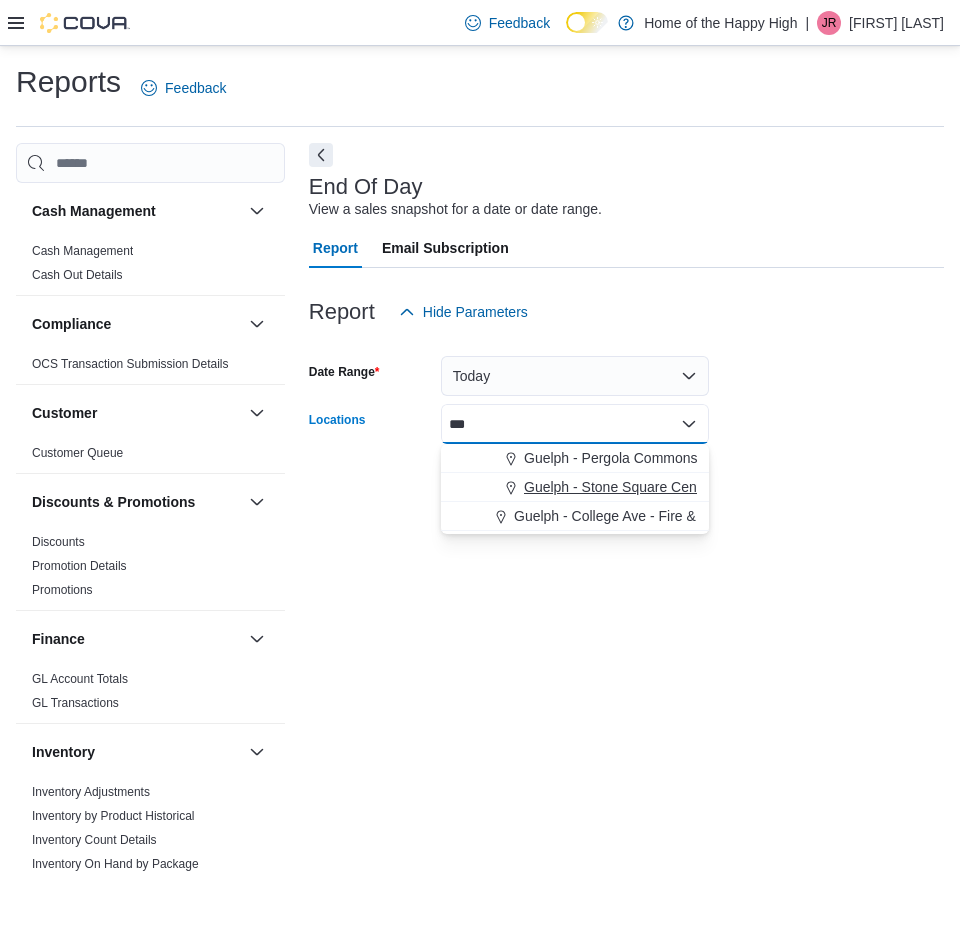 type on "***" 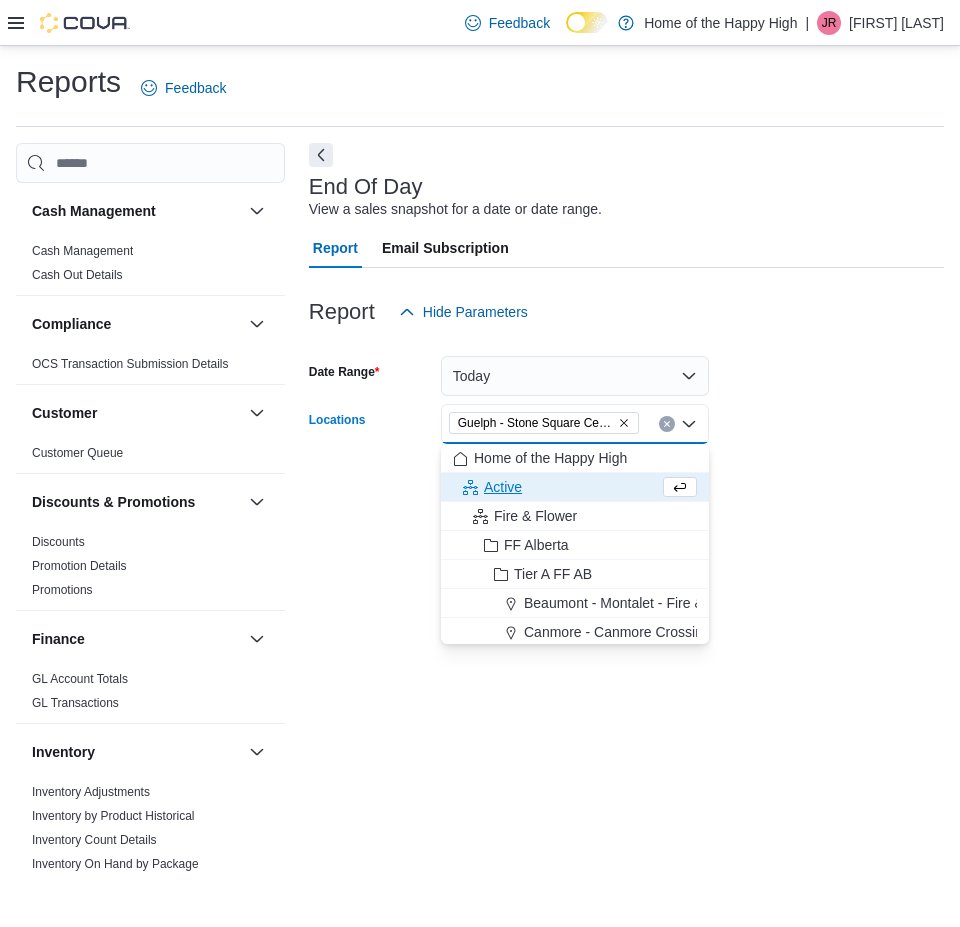 click on "Date Range Today Locations [CITY] - [LOCATION] - Fire & Flower Combo box. Selected. [CITY] - [LOCATION] - Fire & Flower. Press Backspace to delete [CITY] - [LOCATION] - Fire & Flower. Combo box input. All Locations. Type some text or, to display a list of choices, press Down Arrow. To exit the list of choices, press Escape. Export Run Report" at bounding box center [626, 416] 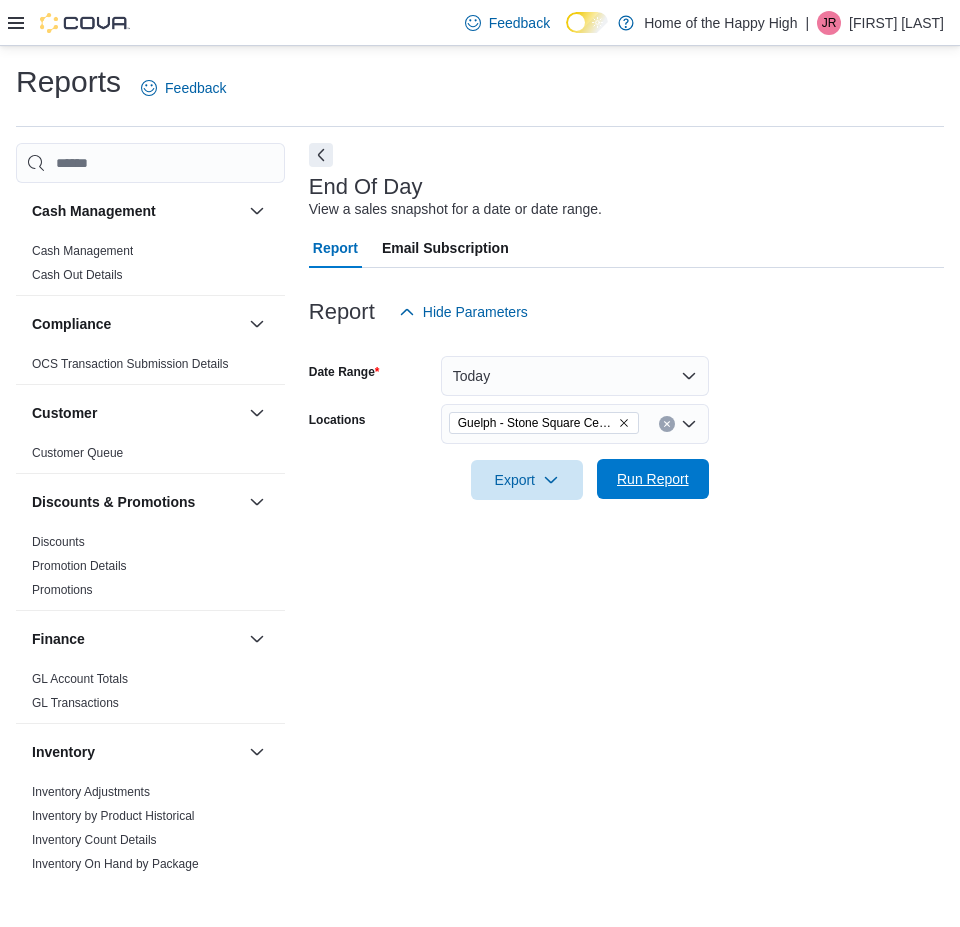 click on "Run Report" at bounding box center (653, 479) 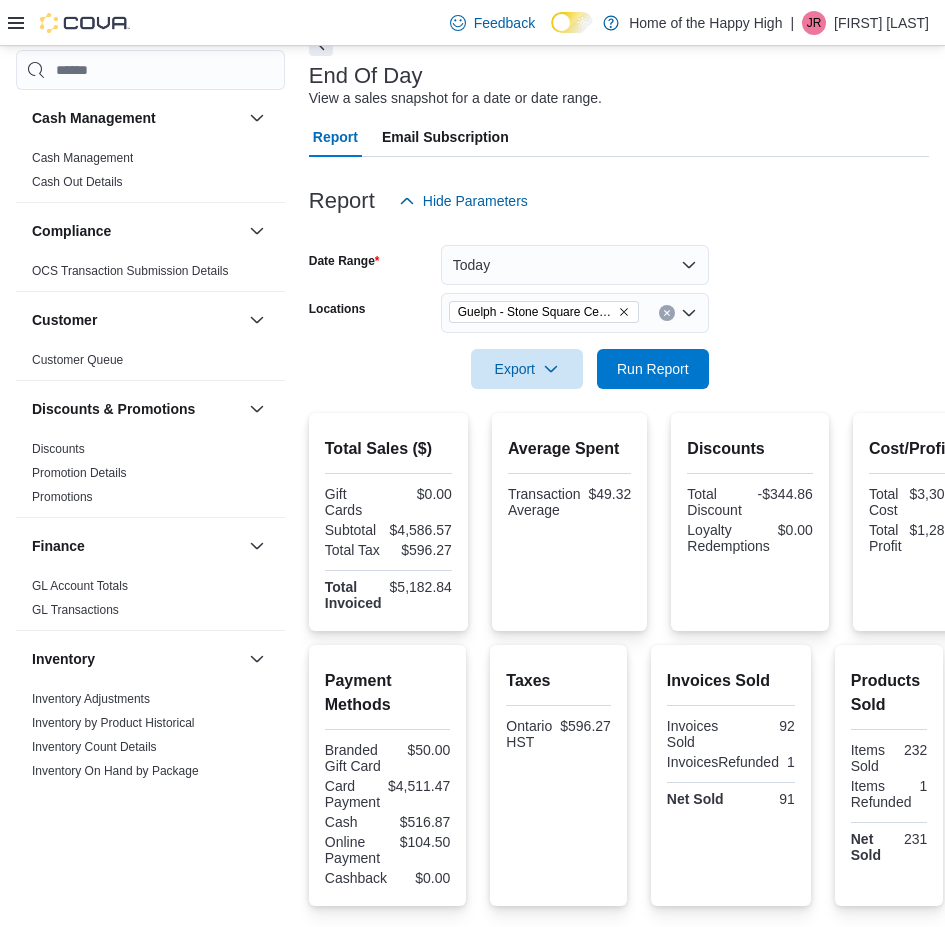 scroll, scrollTop: 300, scrollLeft: 0, axis: vertical 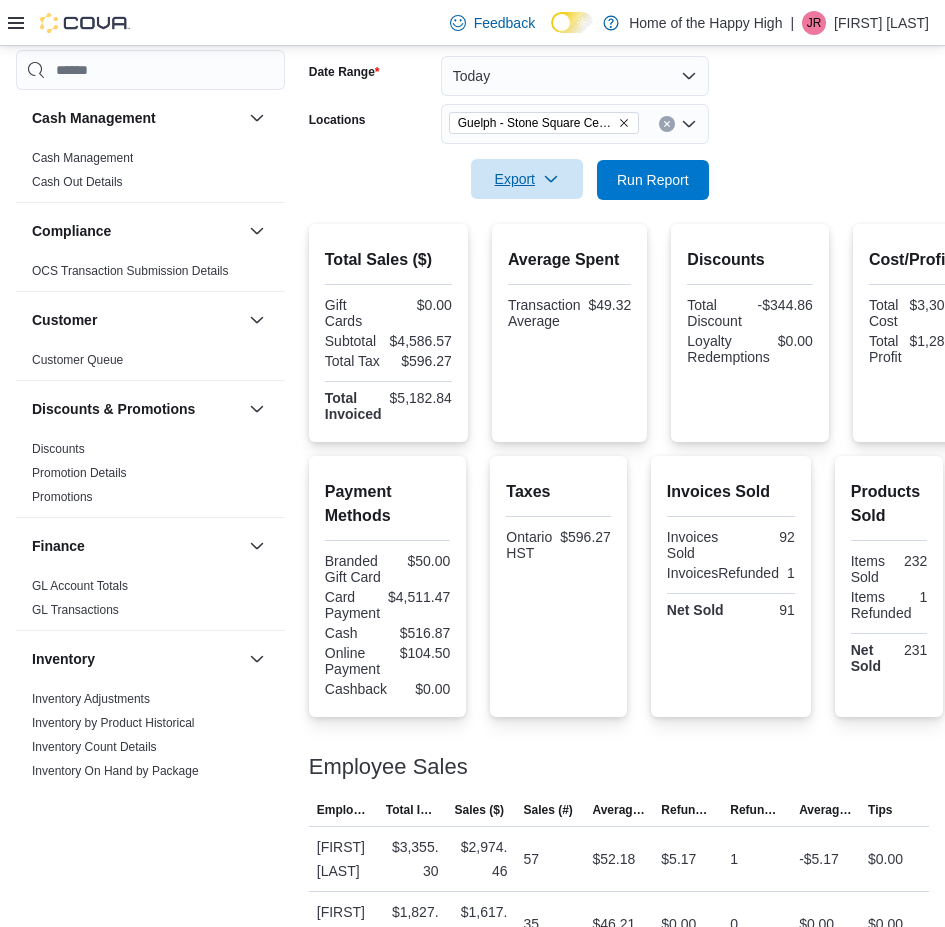 click on "Export" at bounding box center [527, 179] 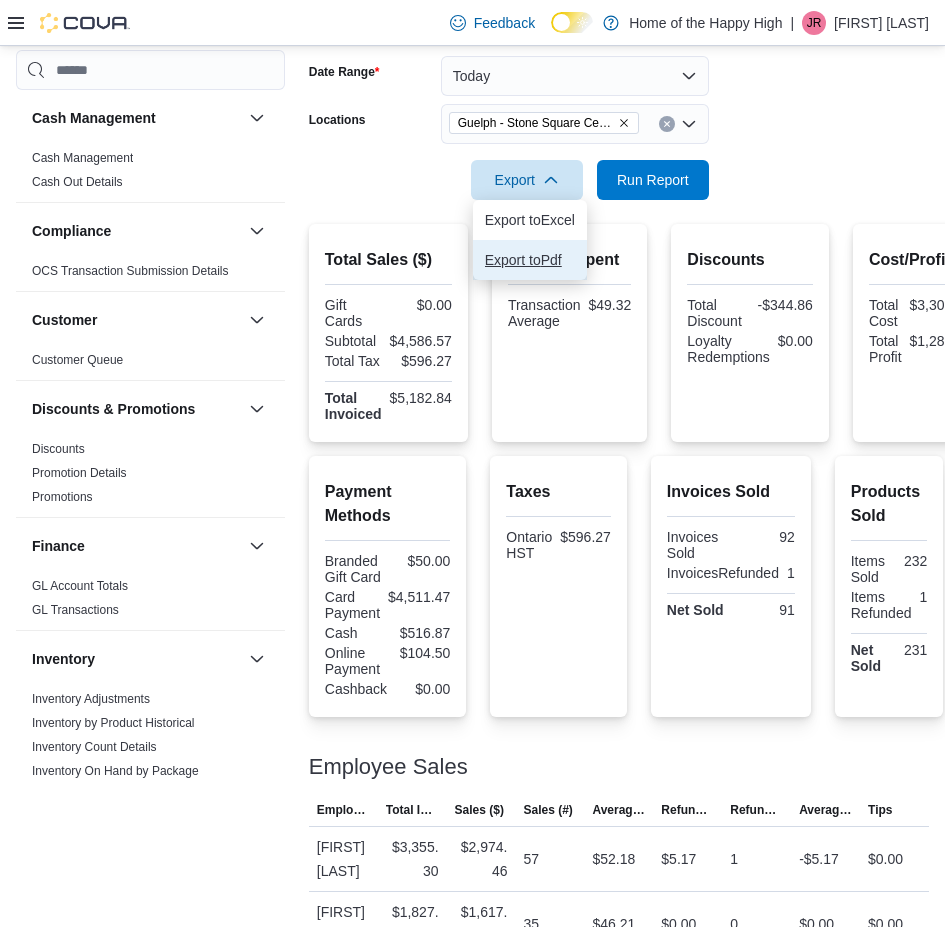 click on "Export to  Pdf" at bounding box center [530, 260] 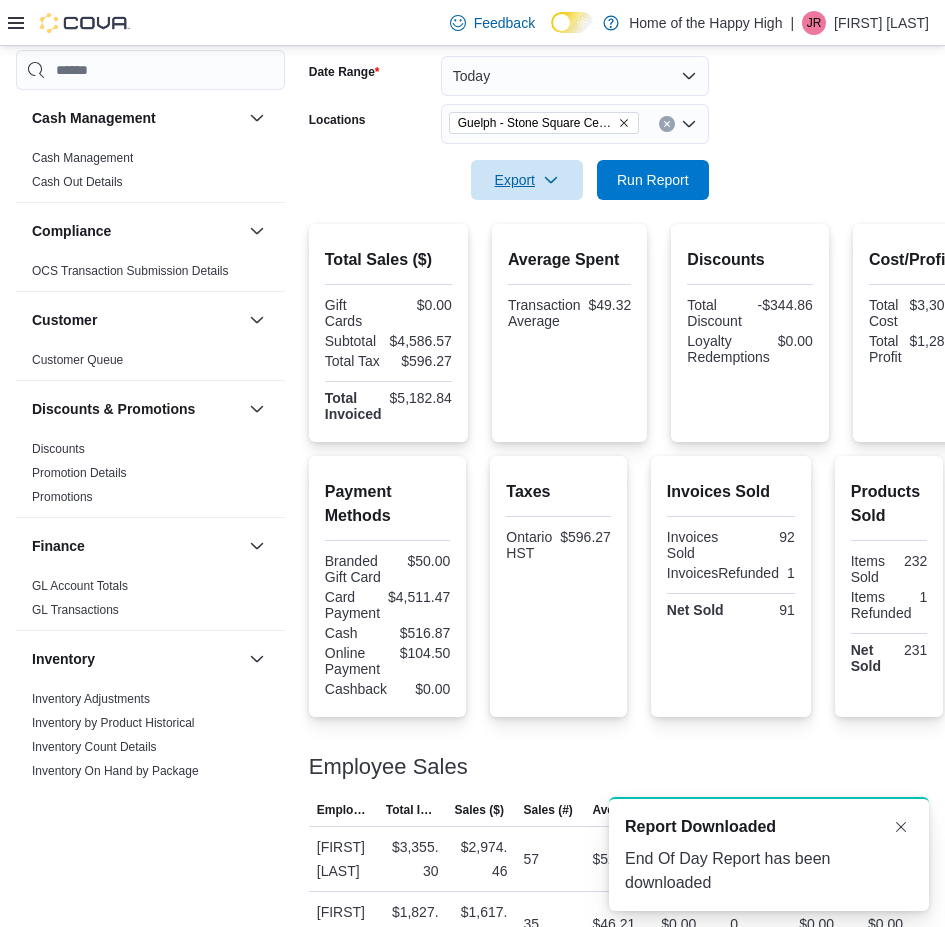 scroll, scrollTop: 0, scrollLeft: 0, axis: both 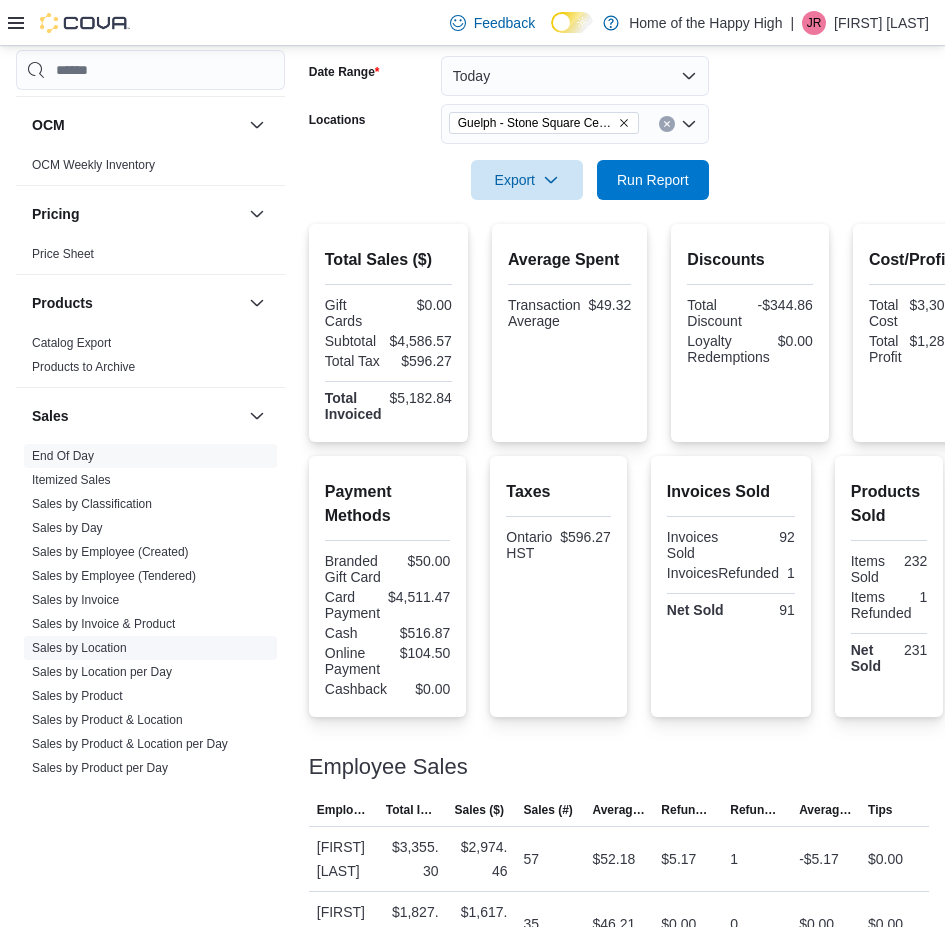click on "Sales by Location" at bounding box center [79, 648] 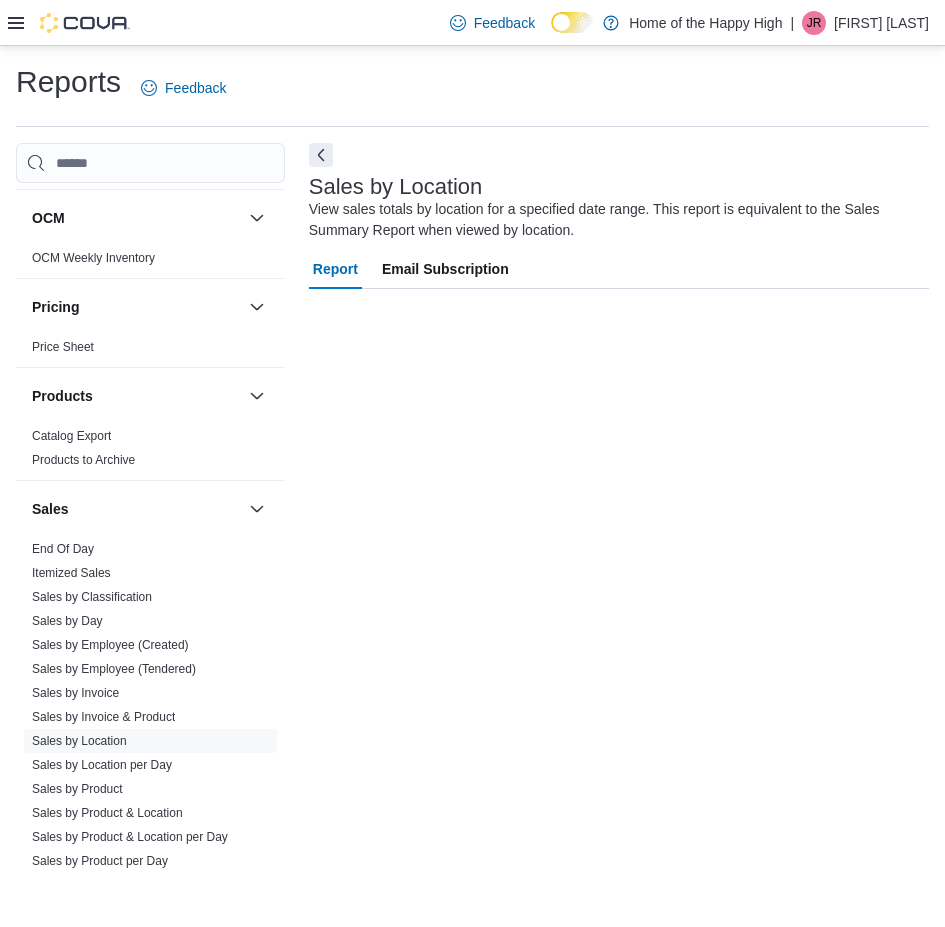 scroll, scrollTop: 0, scrollLeft: 0, axis: both 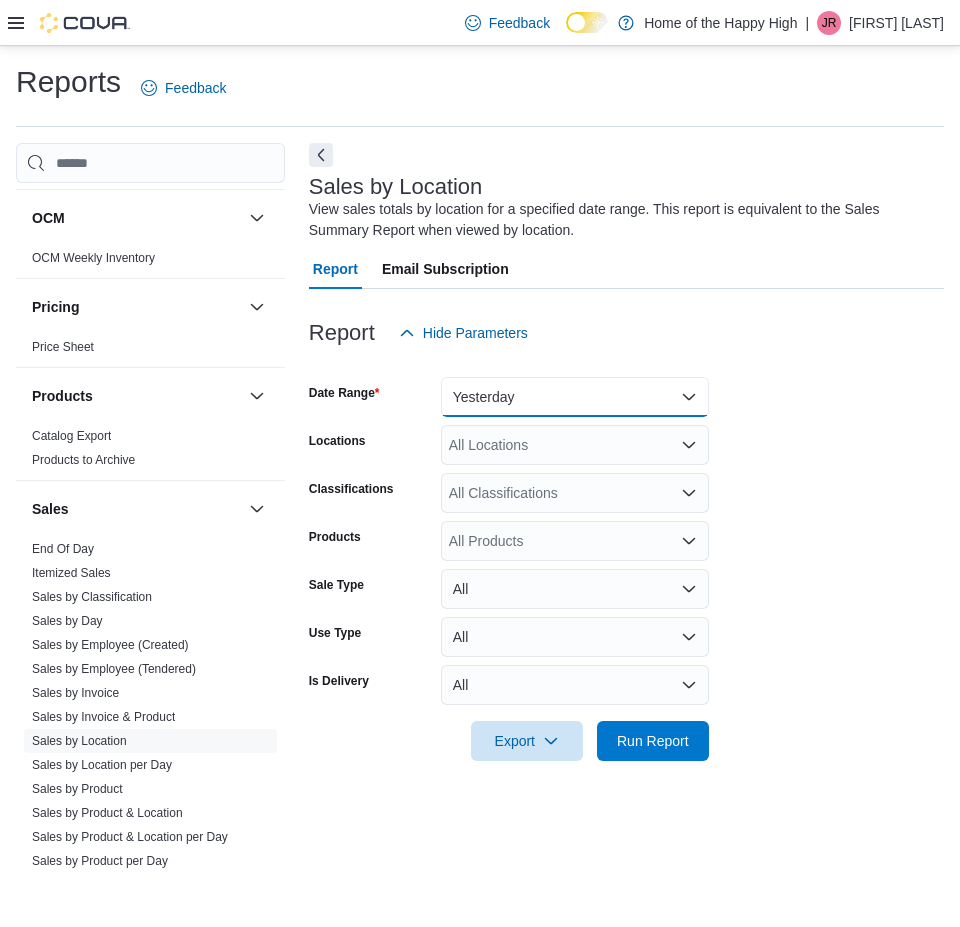 click on "Yesterday" at bounding box center [575, 397] 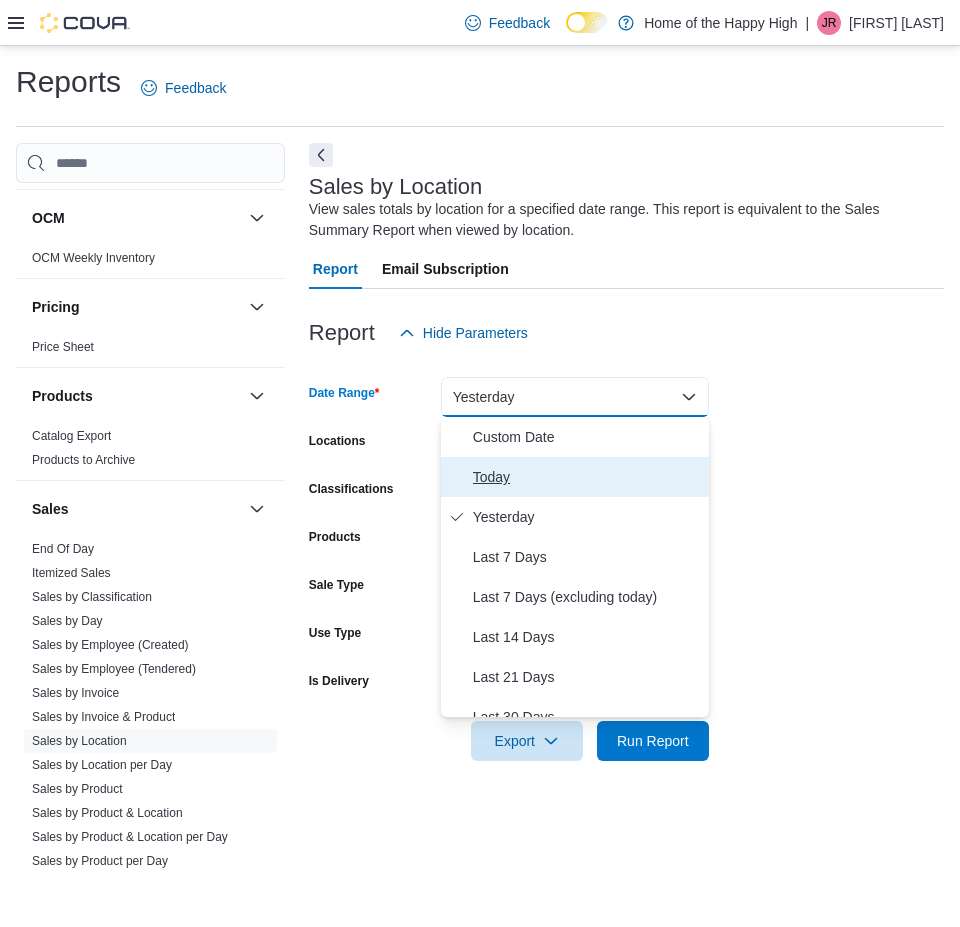click on "Today" at bounding box center (587, 477) 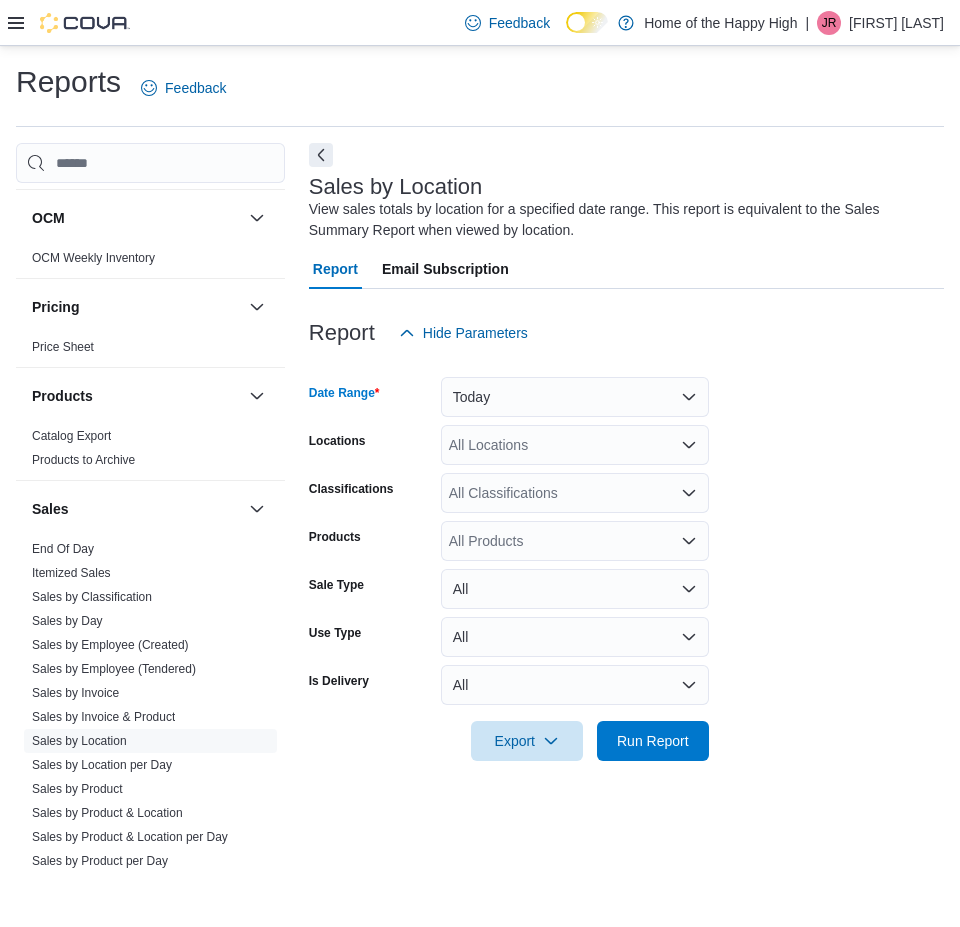 click on "All Locations" at bounding box center [575, 445] 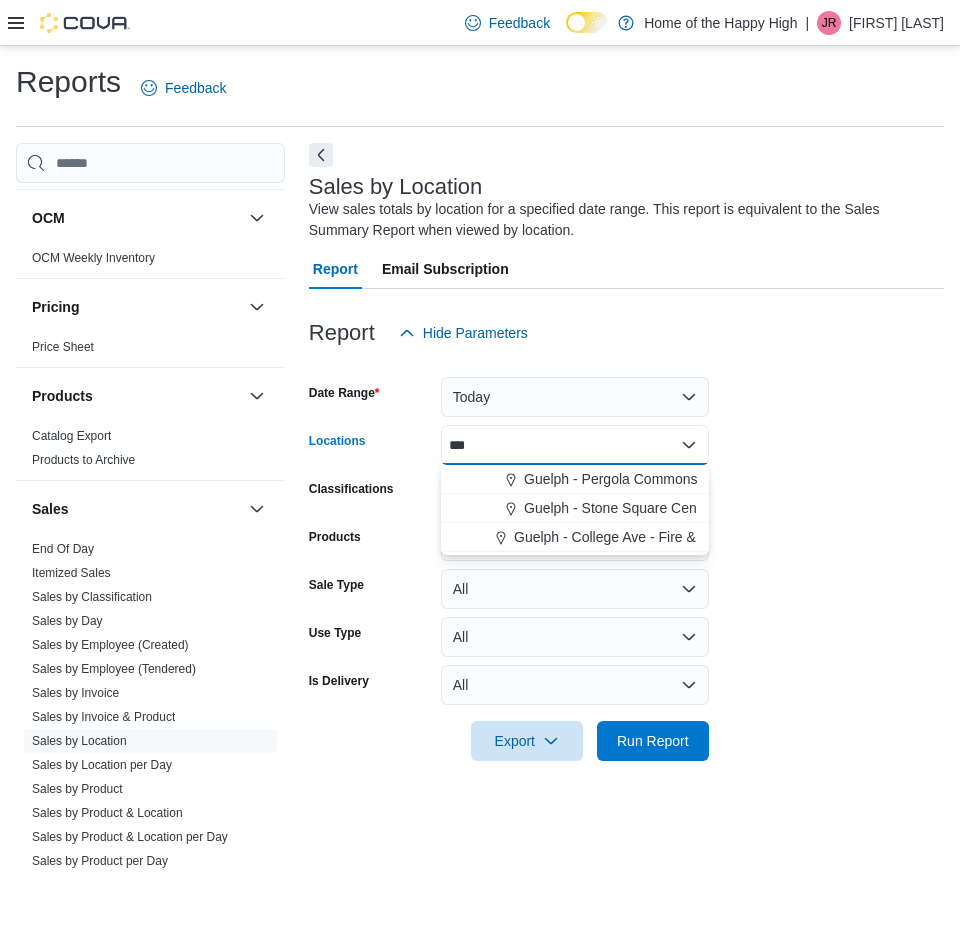 type on "****" 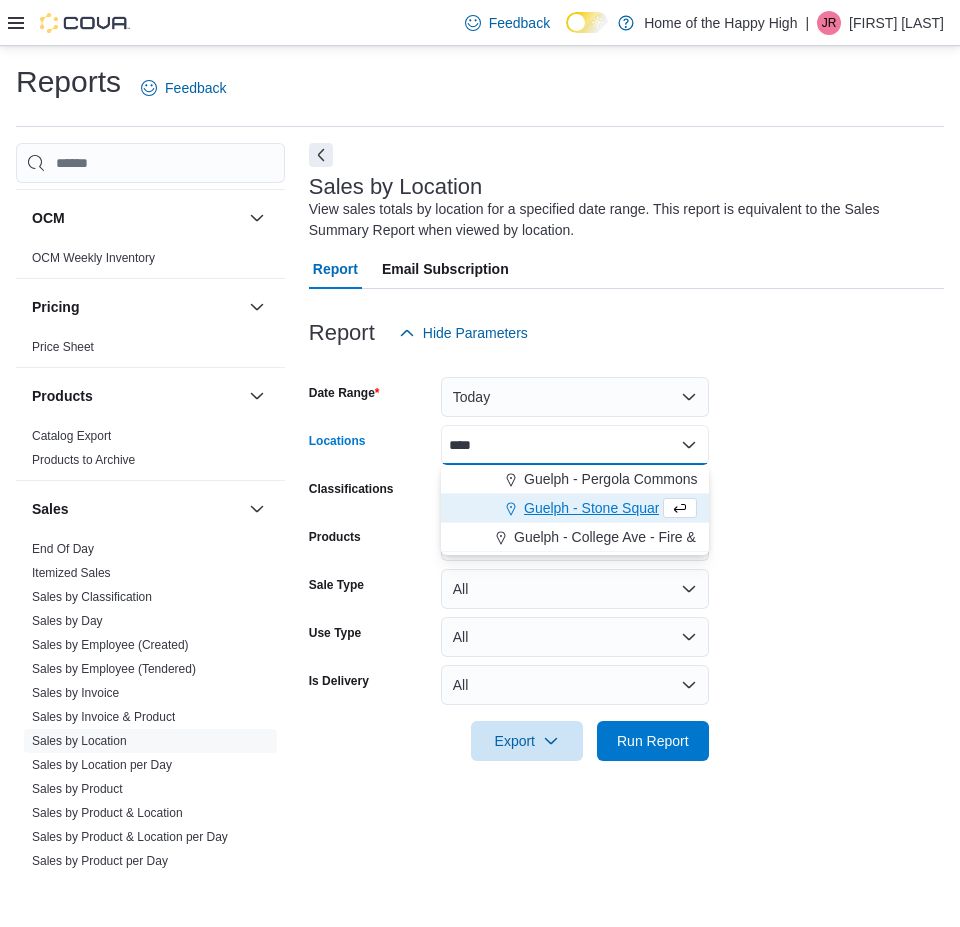 type 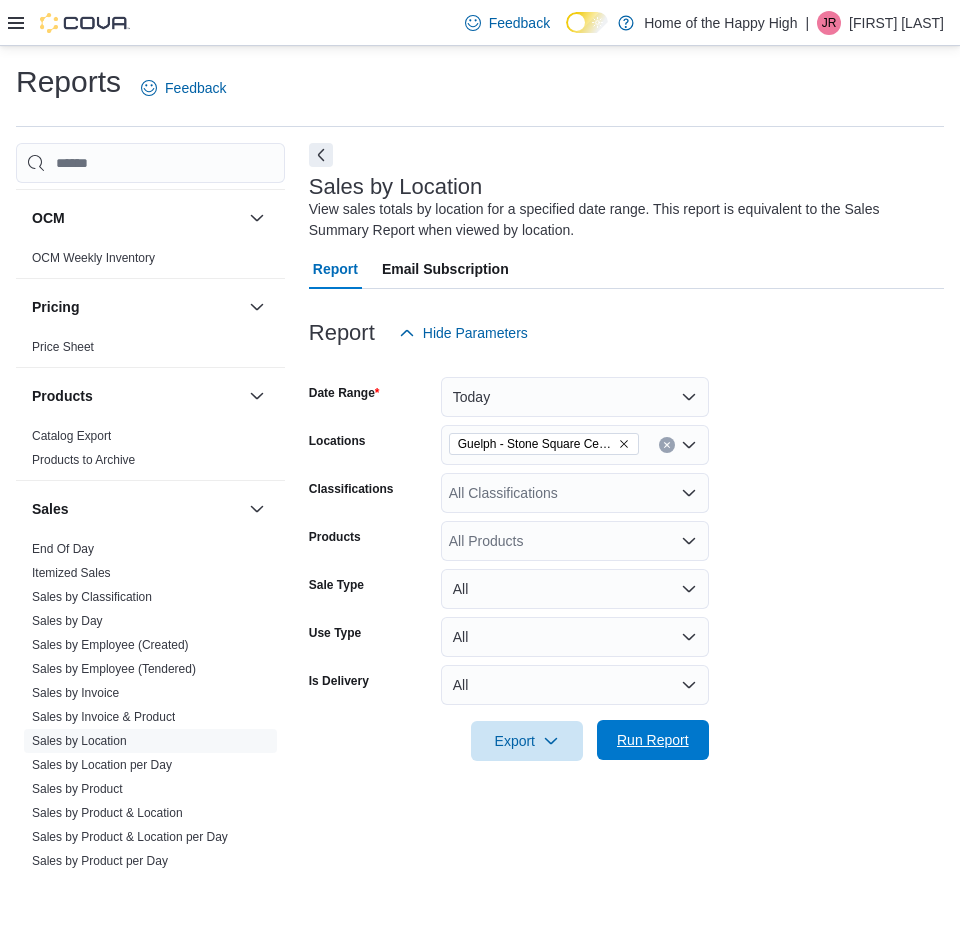 click on "Run Report" at bounding box center (653, 740) 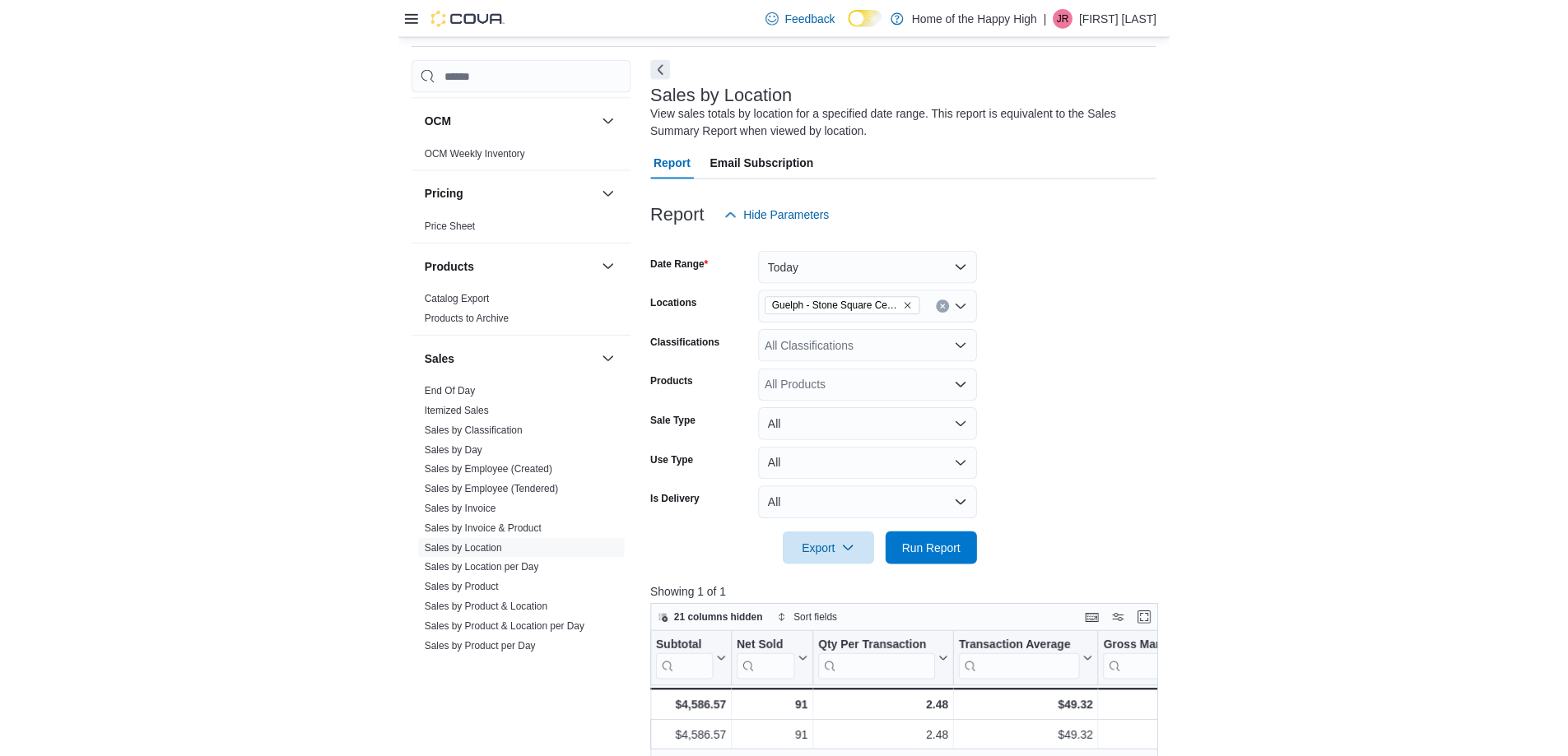 scroll, scrollTop: 247, scrollLeft: 0, axis: vertical 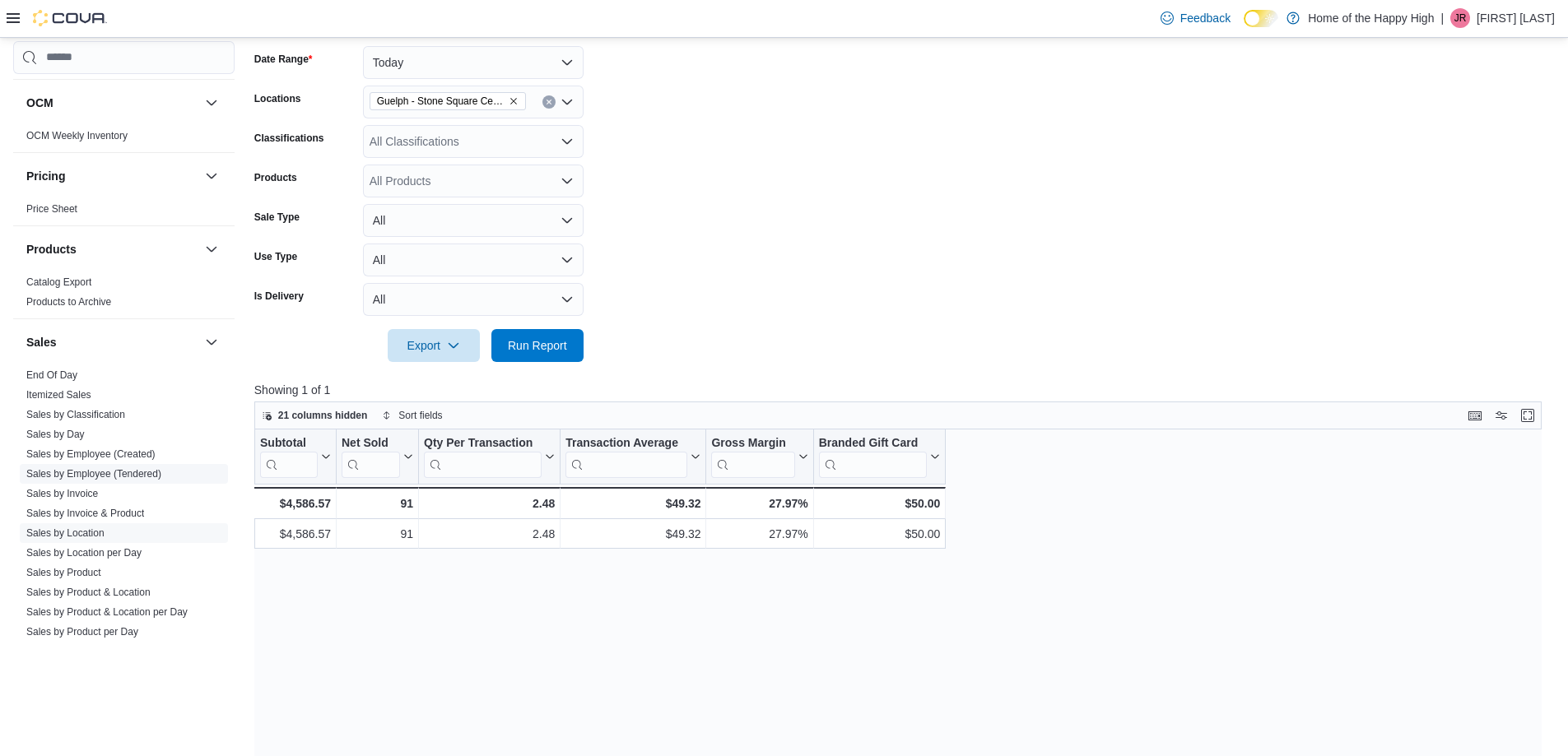 click on "Sales by Employee (Tendered)" at bounding box center (123, 474) 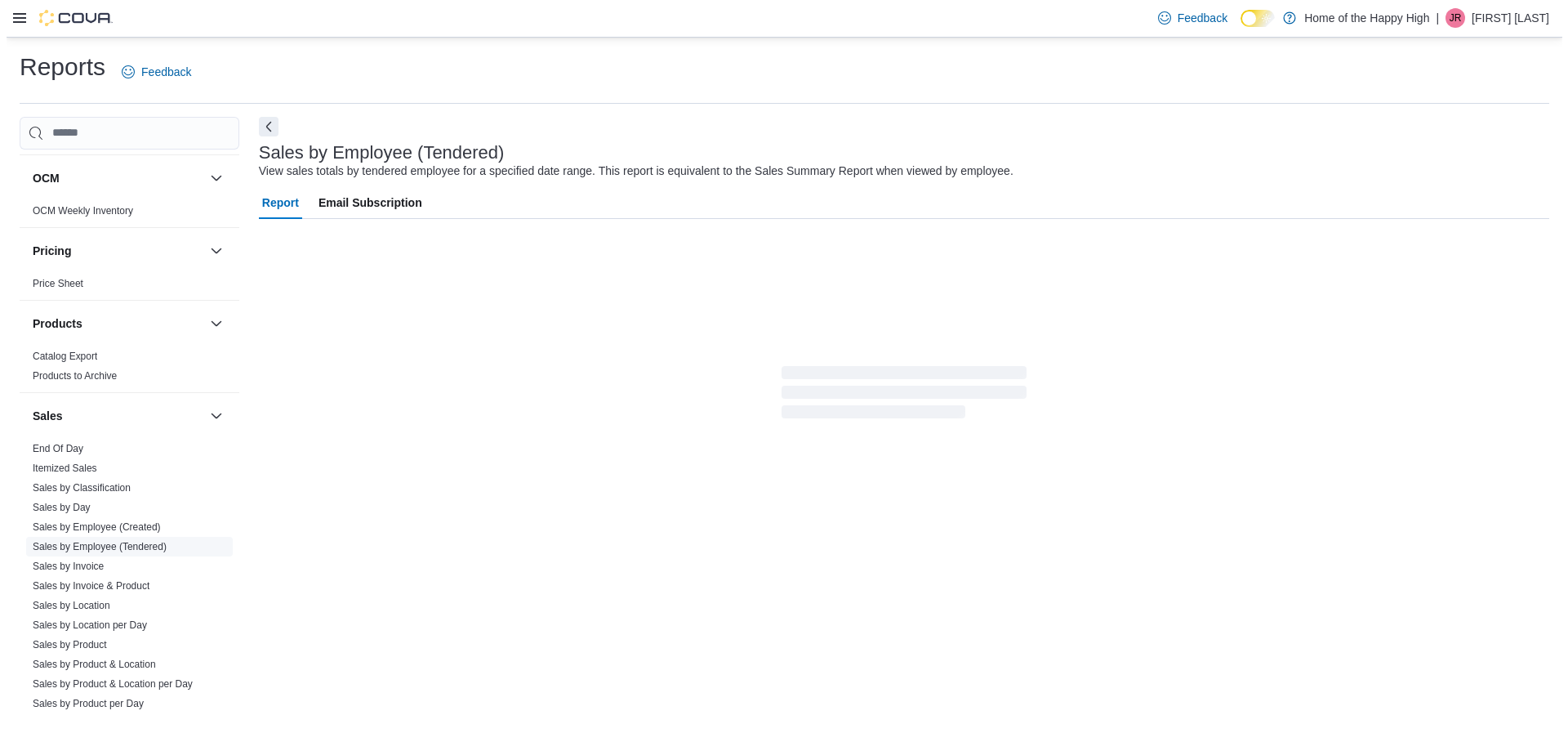 scroll, scrollTop: 0, scrollLeft: 0, axis: both 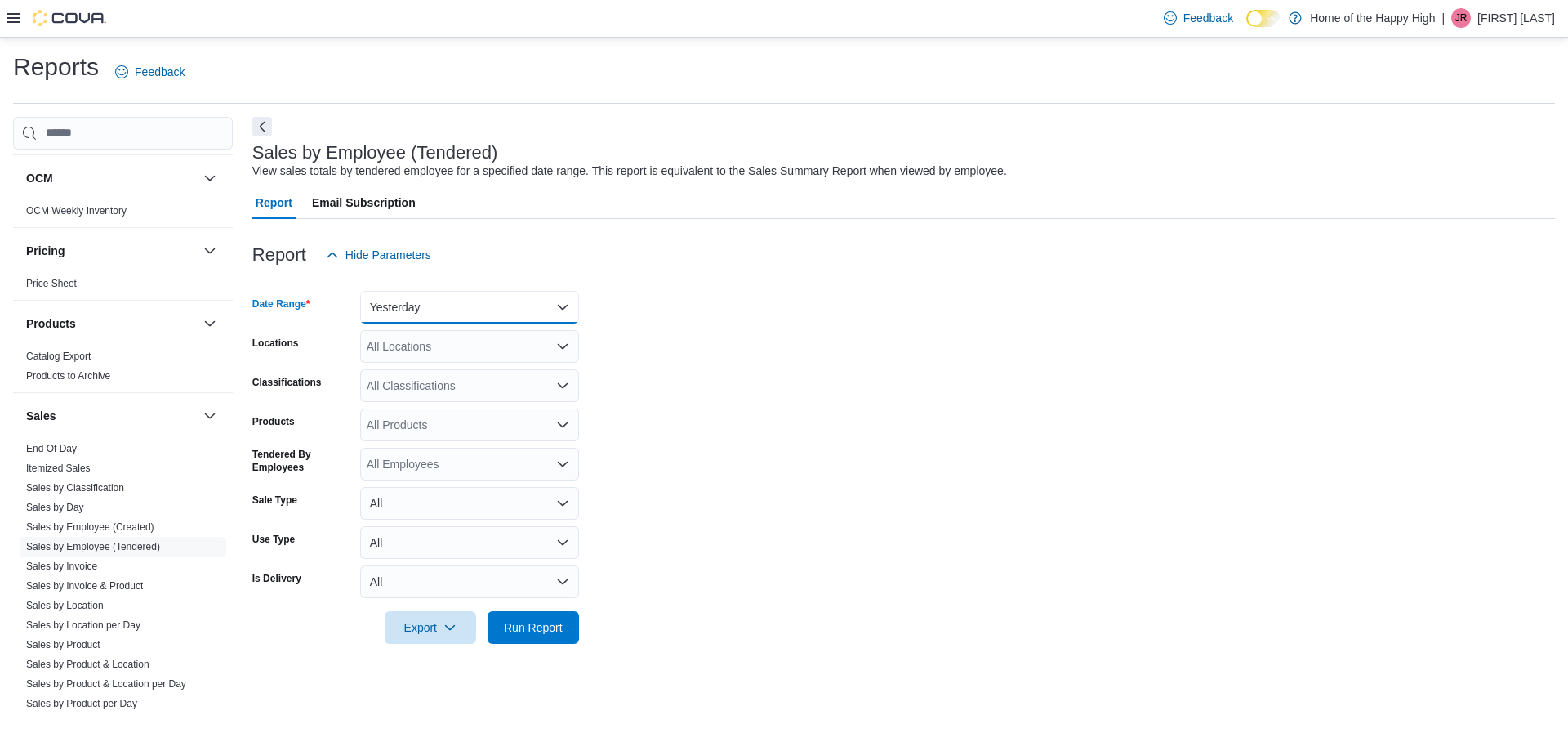 click on "Yesterday" at bounding box center (470, 307) 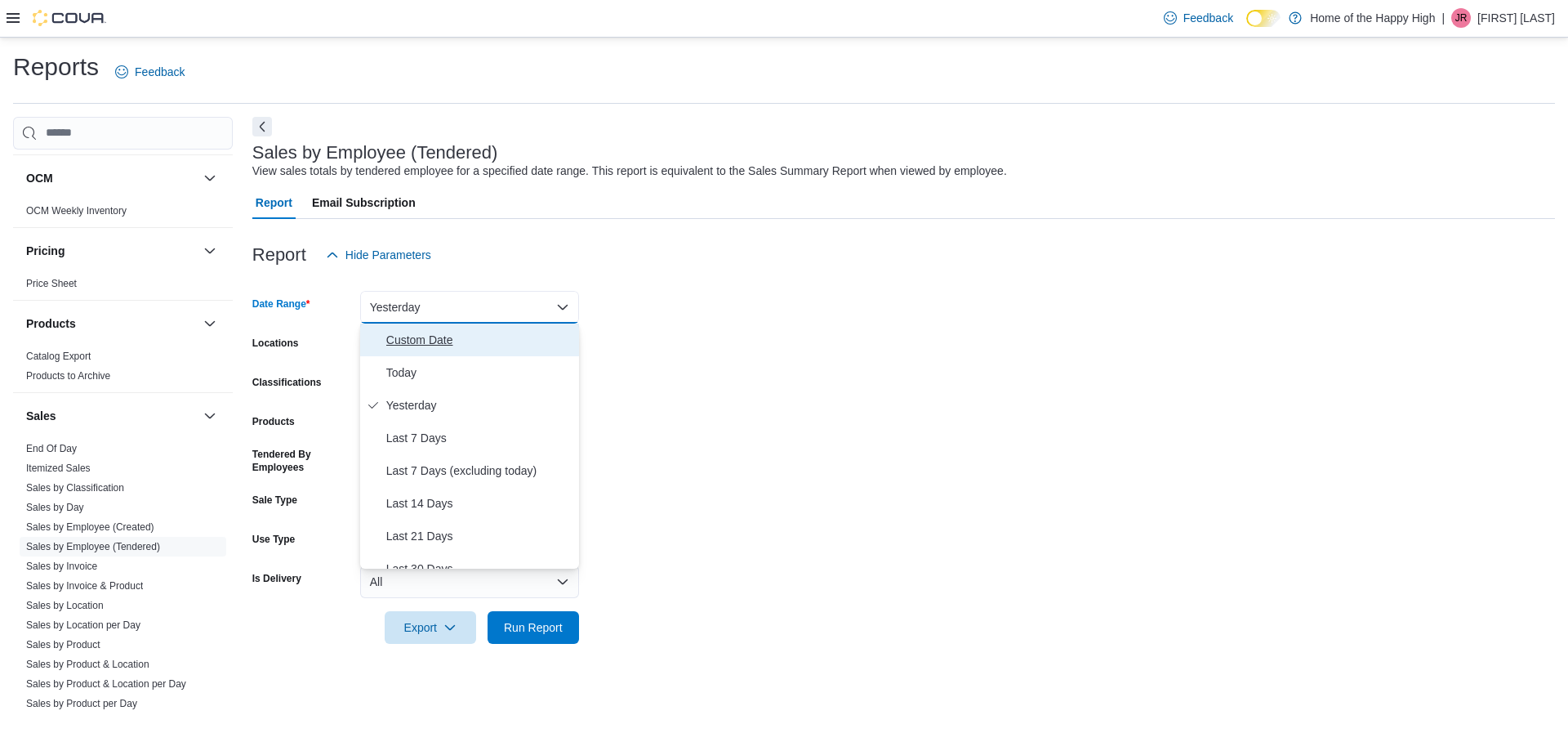 click on "Custom Date" at bounding box center (479, 340) 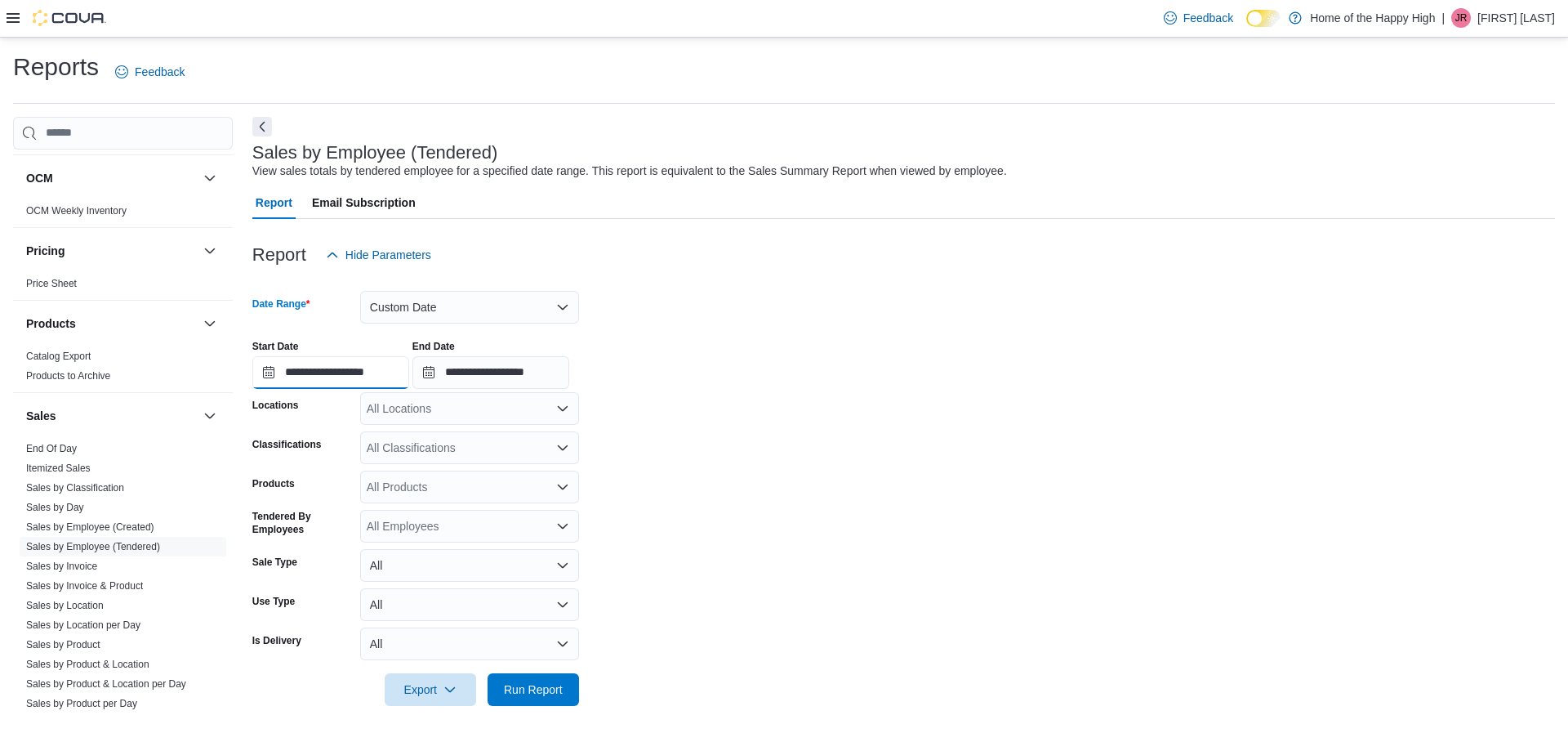 click on "**********" at bounding box center [331, 373] 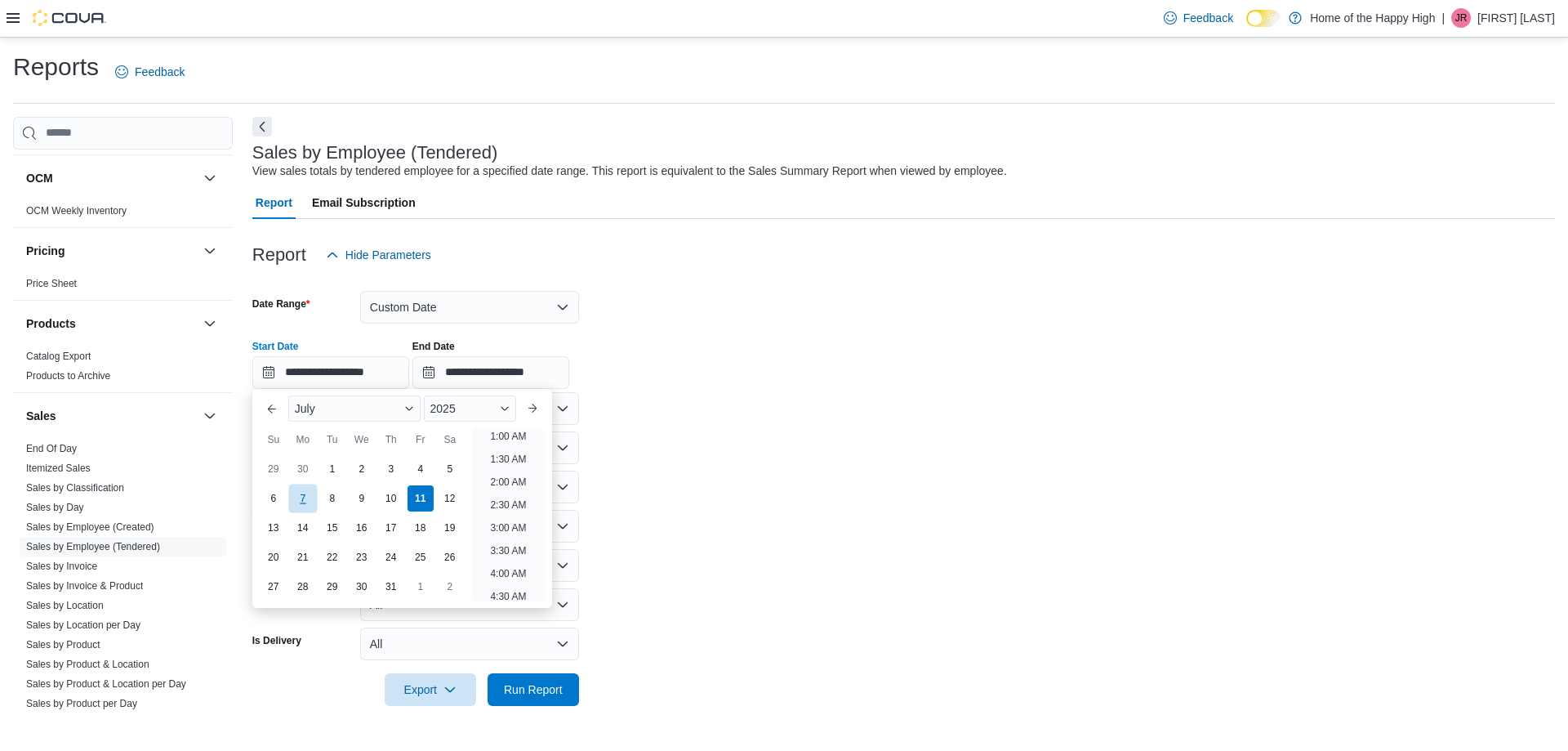 click on "7" at bounding box center [302, 498] 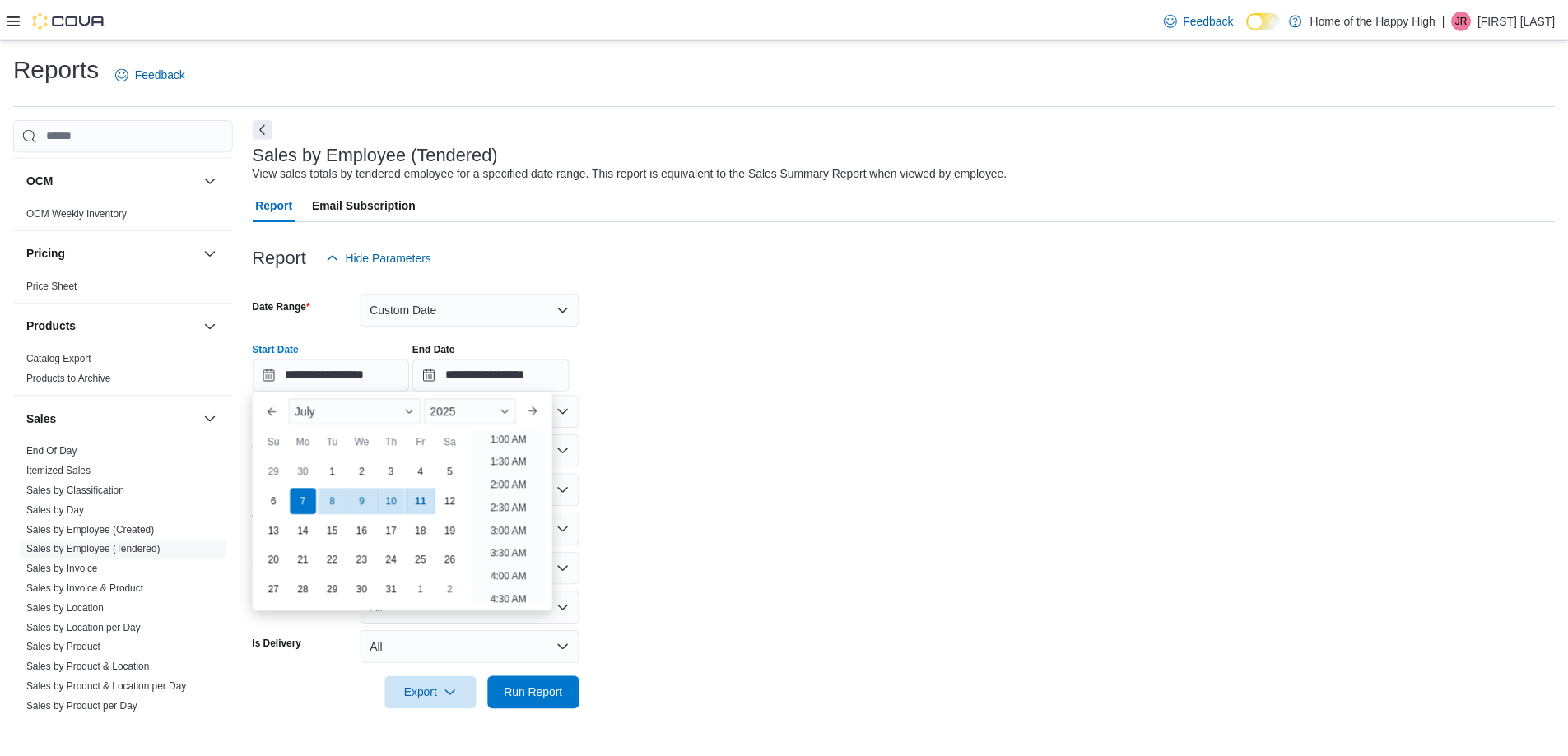 scroll, scrollTop: 3, scrollLeft: 0, axis: vertical 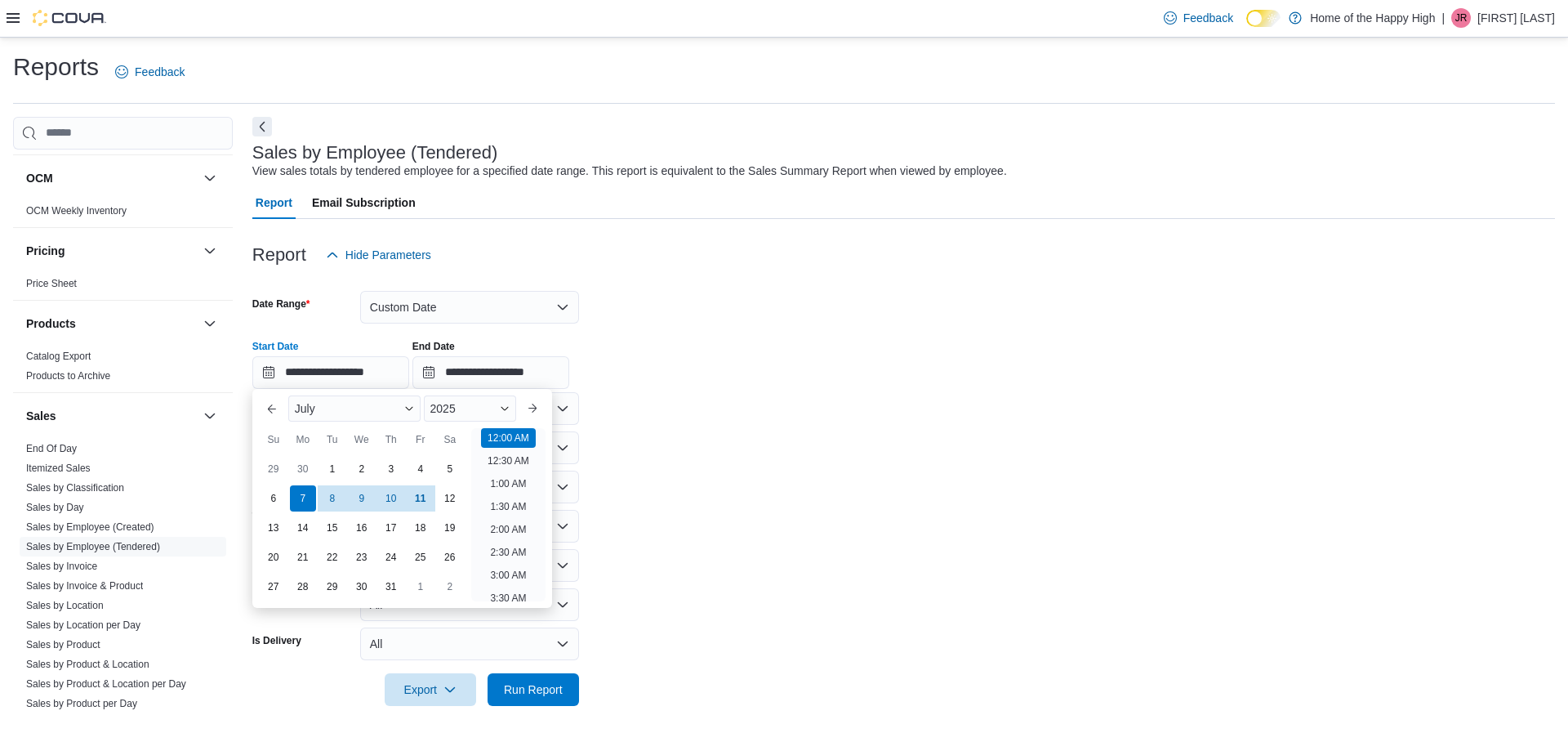 click on "**********" at bounding box center (903, 489) 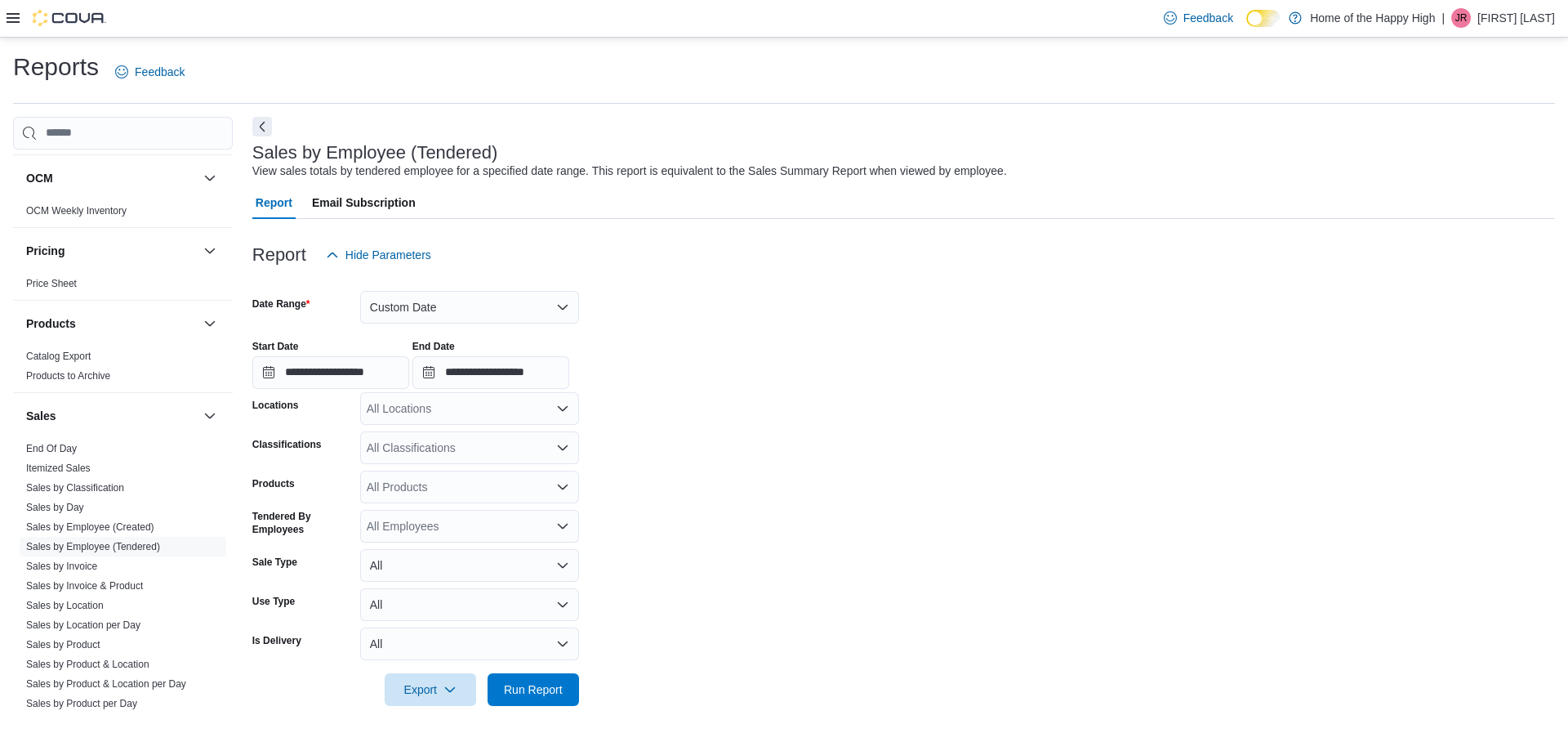 click on "All Locations" at bounding box center (470, 409) 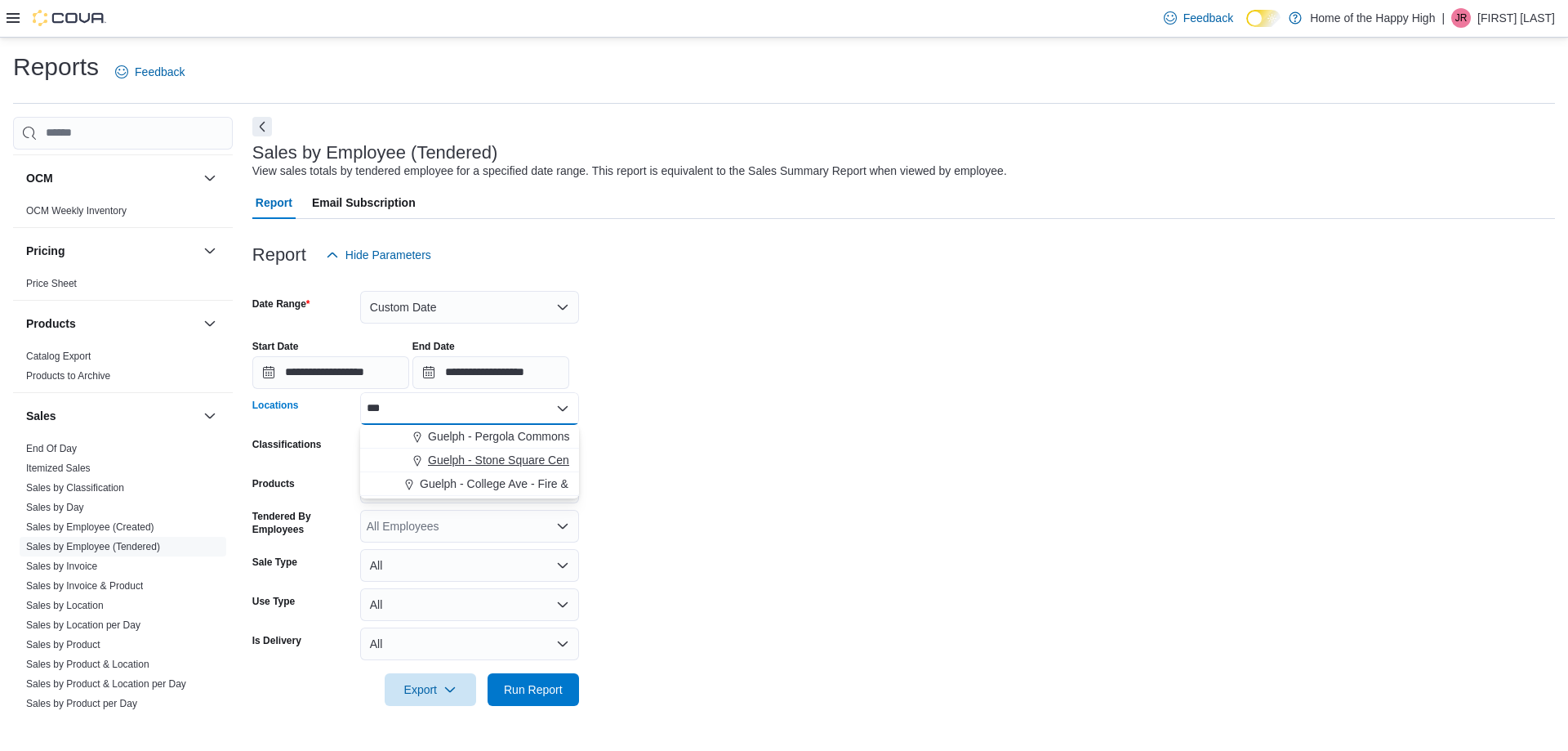 type on "***" 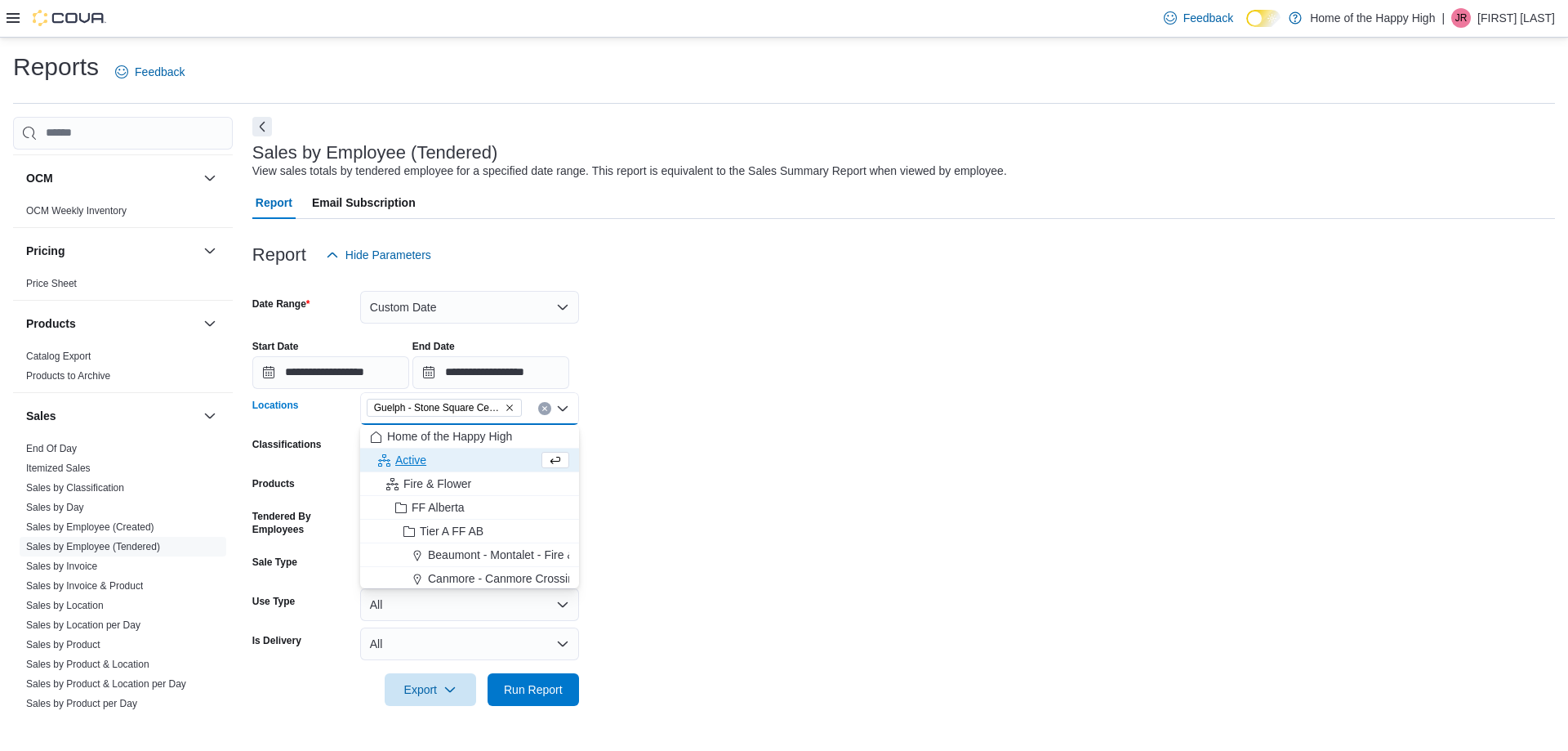 click on "**********" at bounding box center (903, 489) 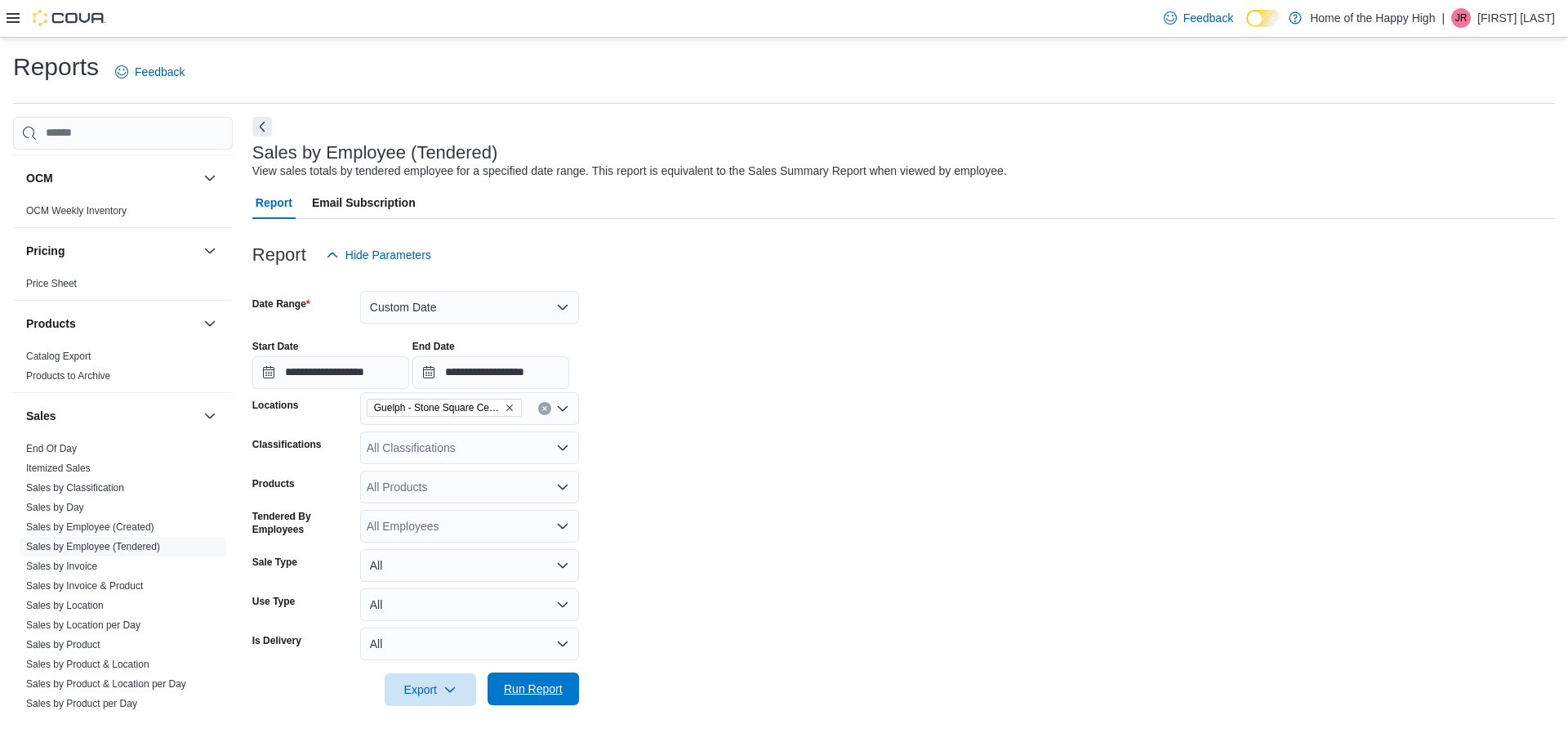 click on "Run Report" at bounding box center (533, 689) 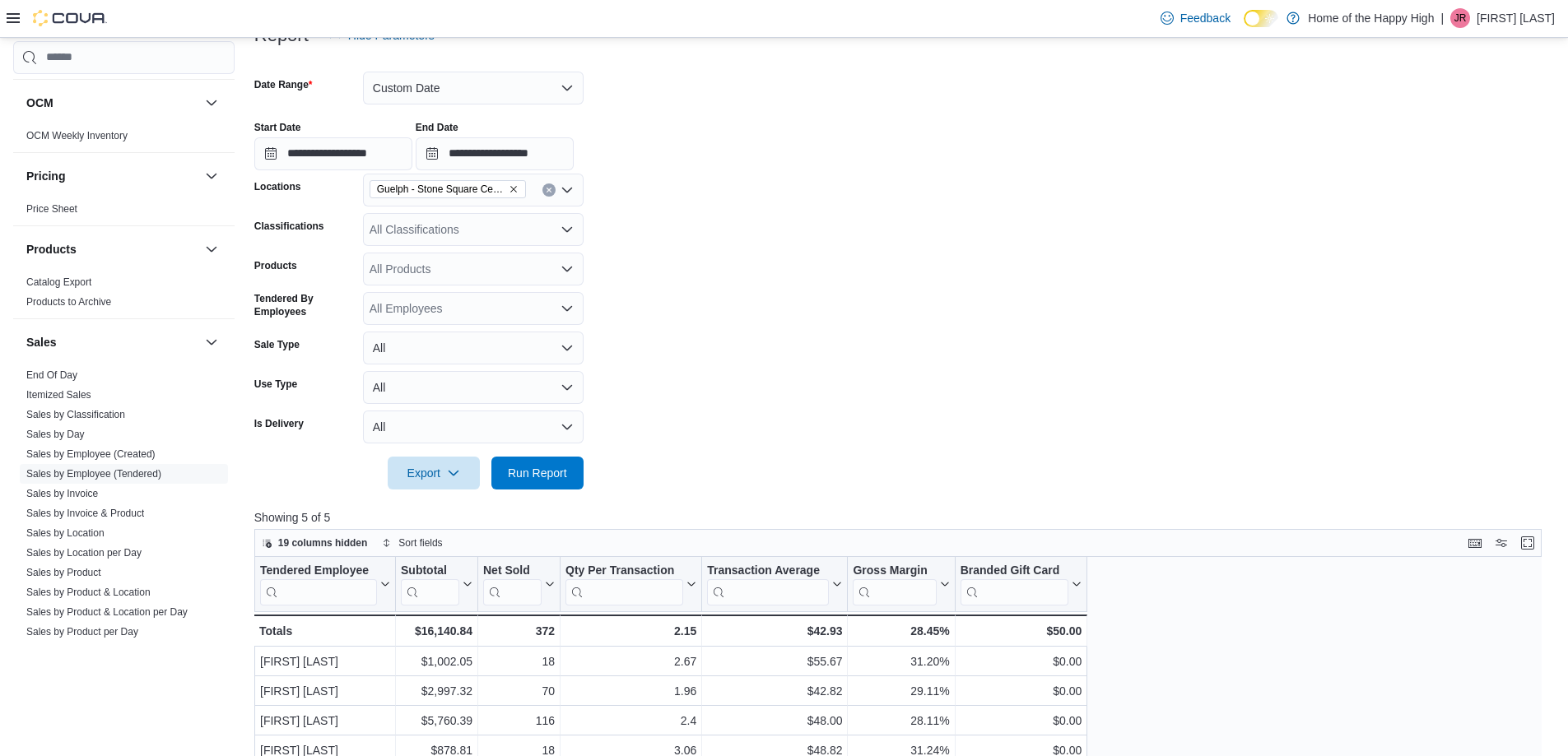 scroll, scrollTop: 82, scrollLeft: 0, axis: vertical 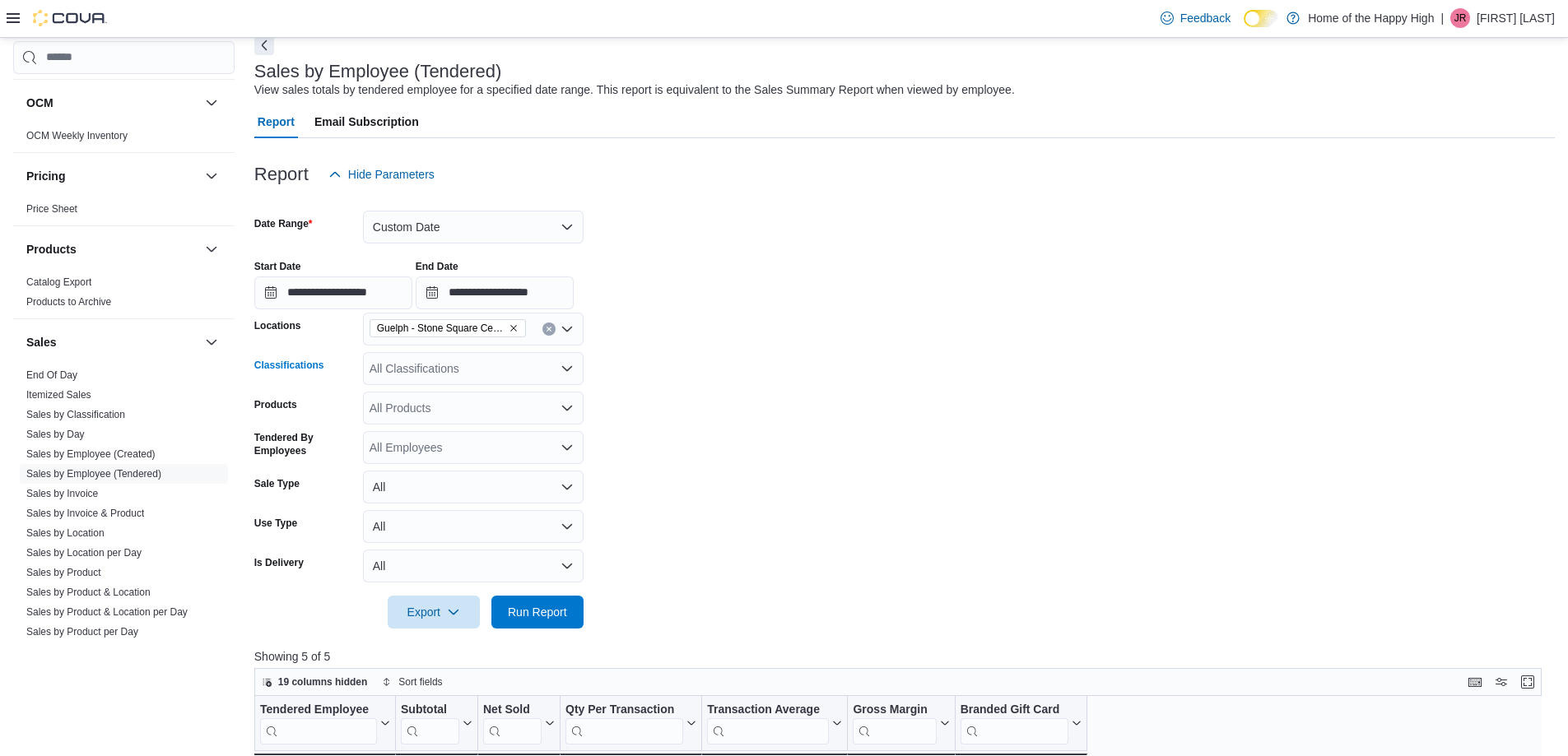 click on "All Classifications" at bounding box center [473, 369] 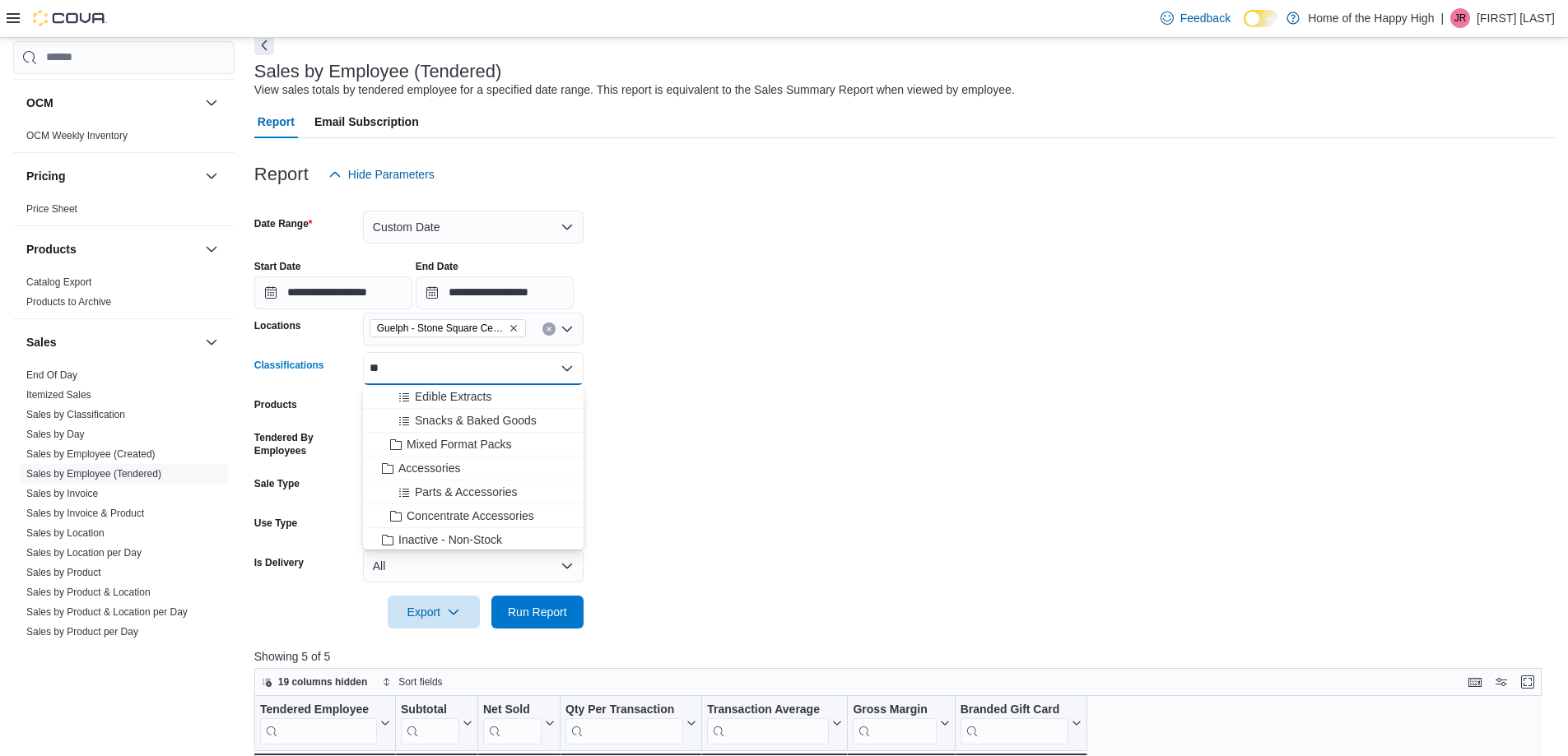 type on "***" 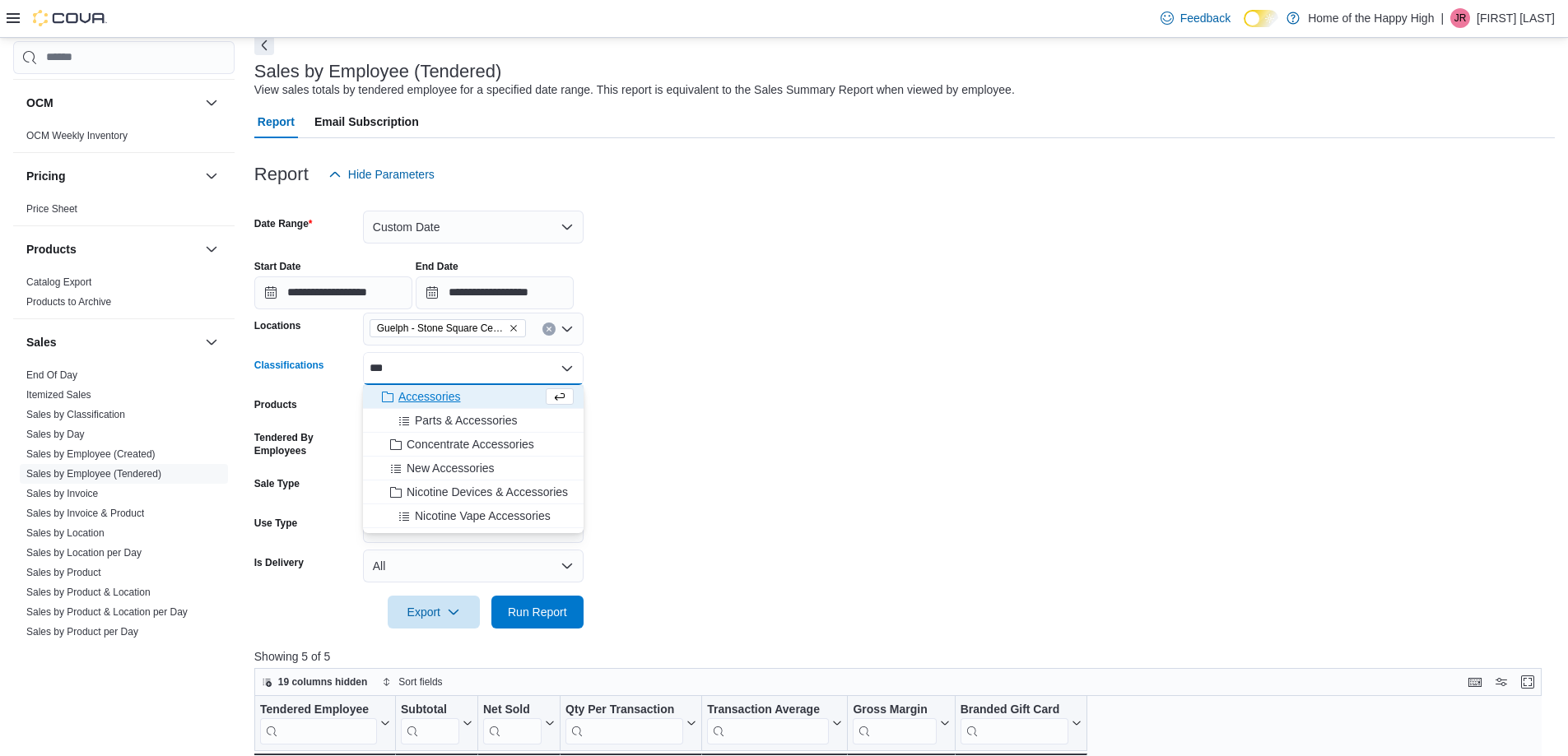 type 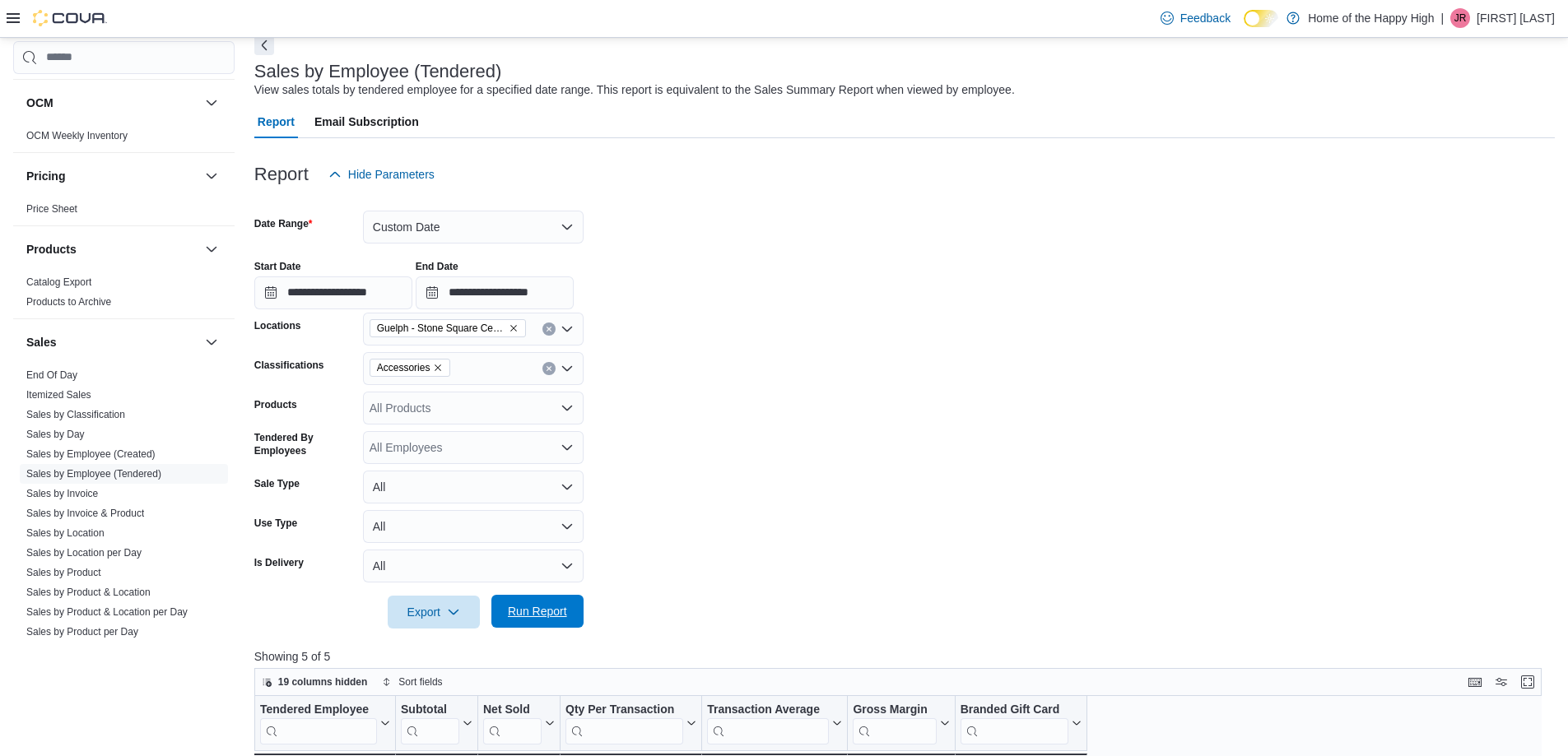click on "Run Report" at bounding box center (537, 611) 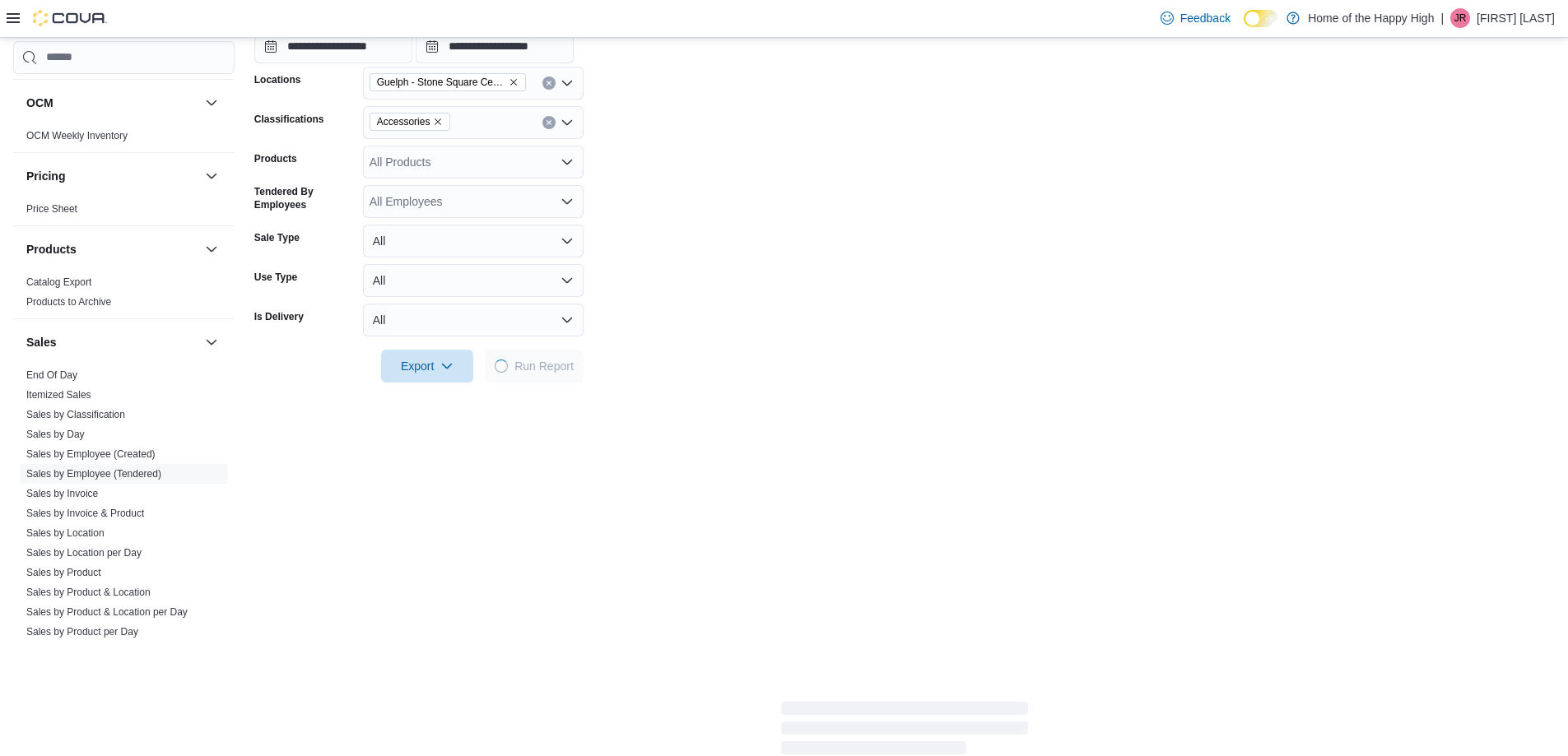 scroll, scrollTop: 329, scrollLeft: 0, axis: vertical 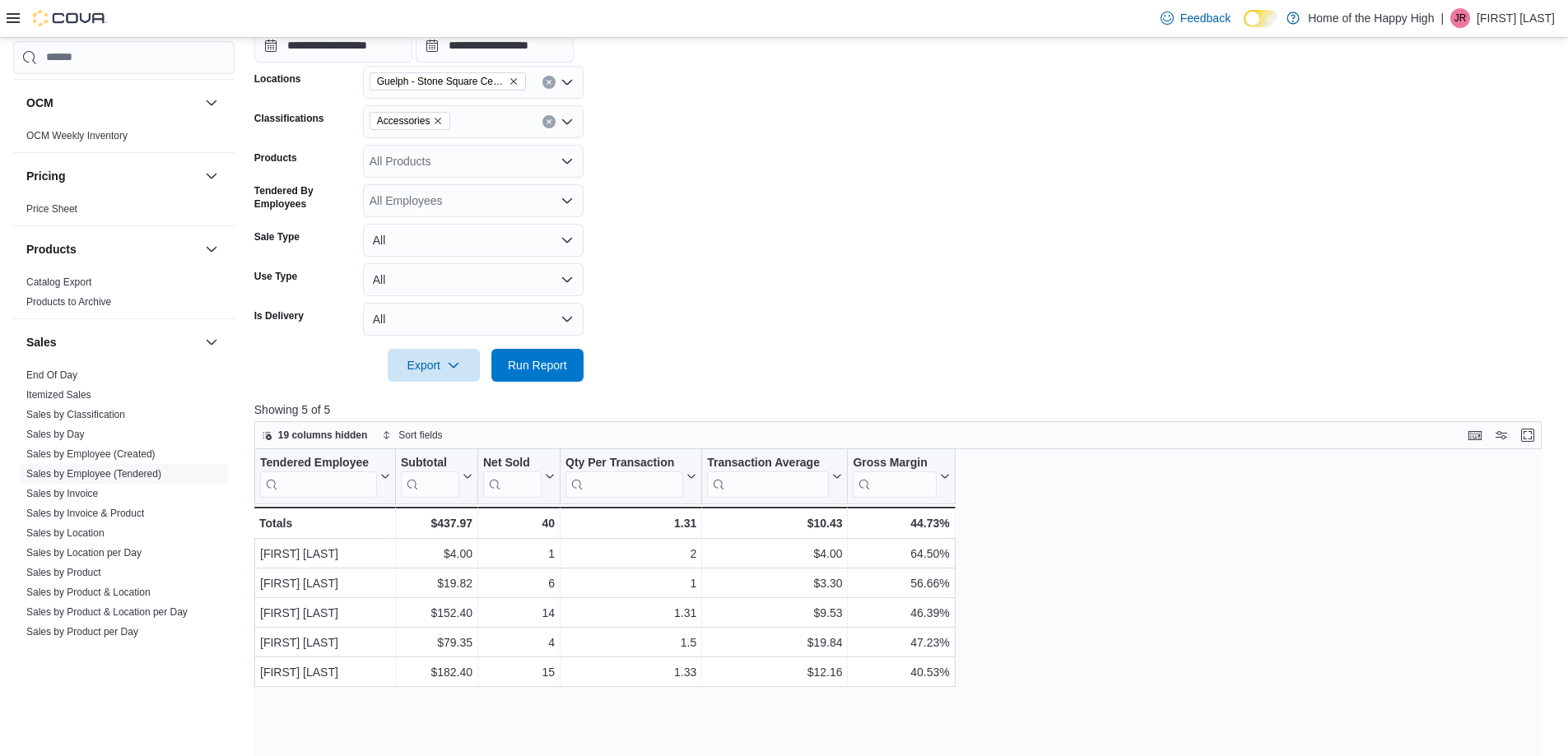 click at bounding box center [549, 122] 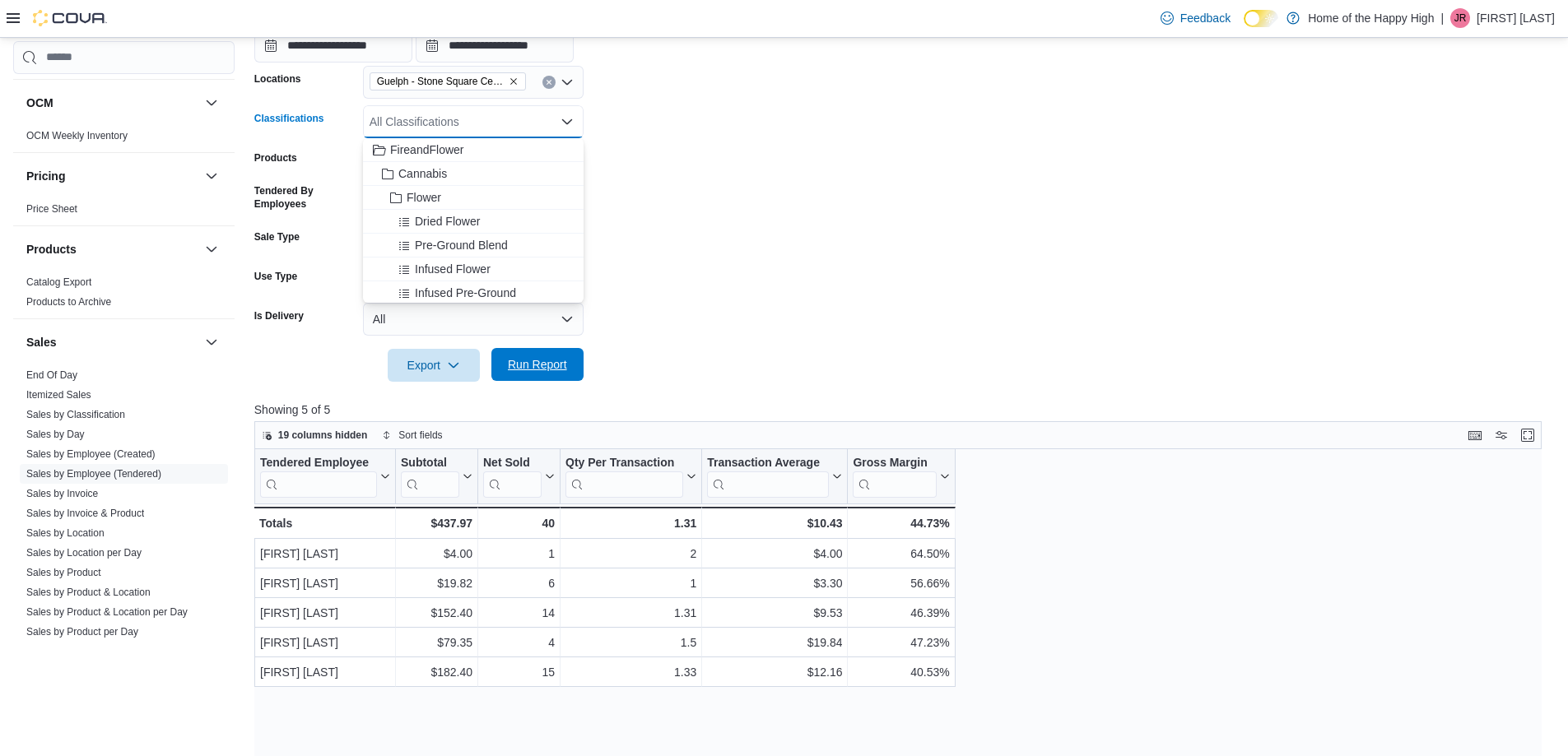 click on "Run Report" at bounding box center [537, 364] 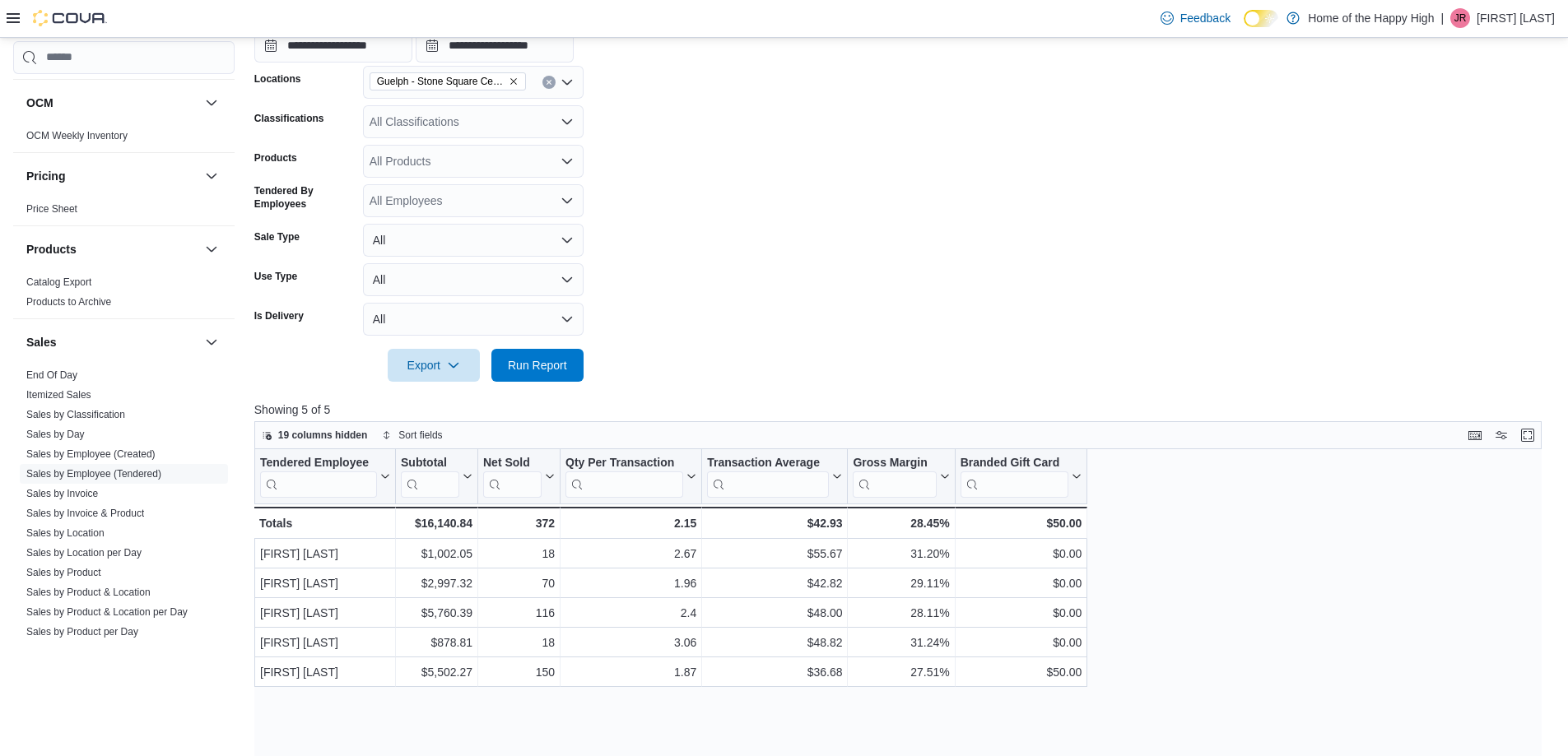 click 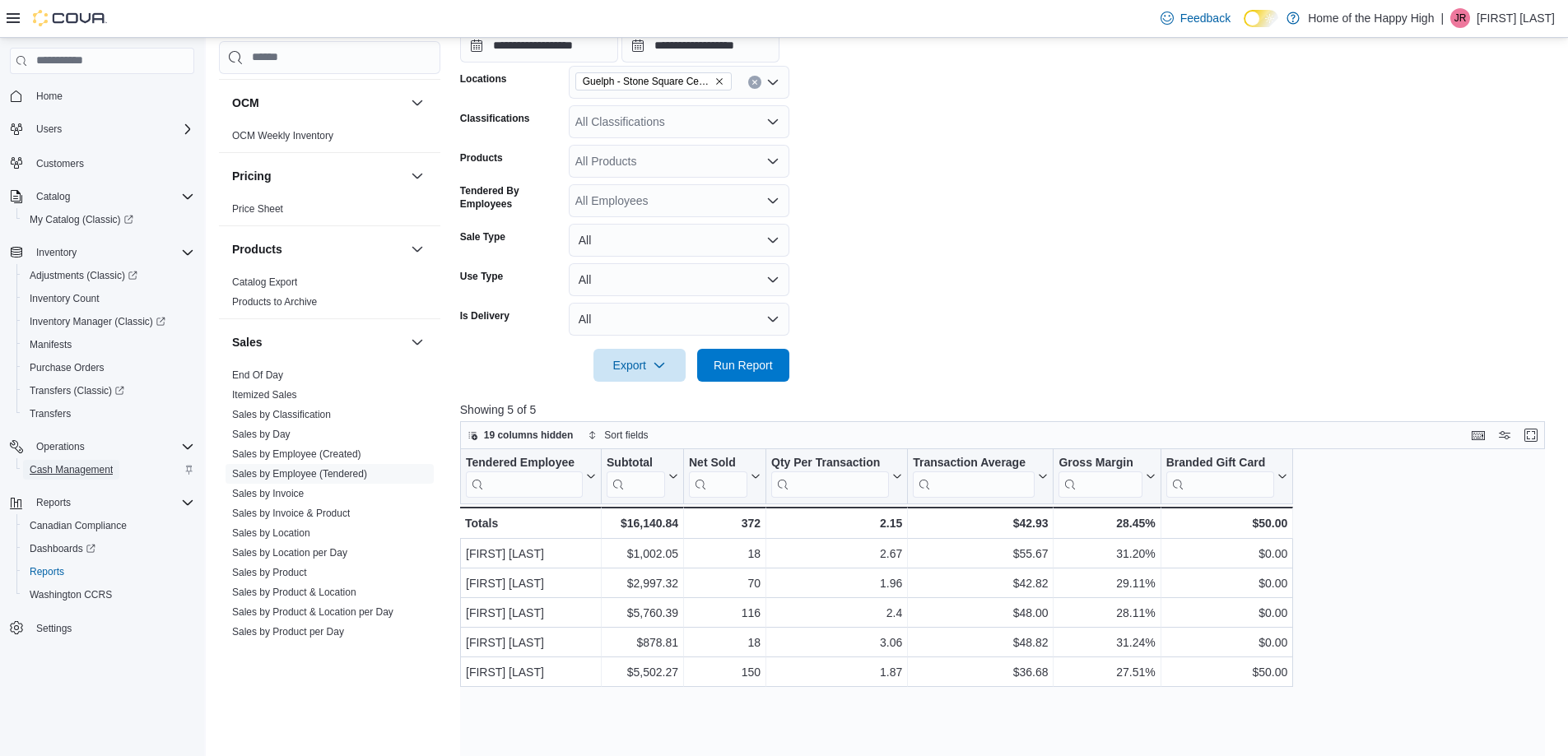click on "Cash Management" at bounding box center (71, 470) 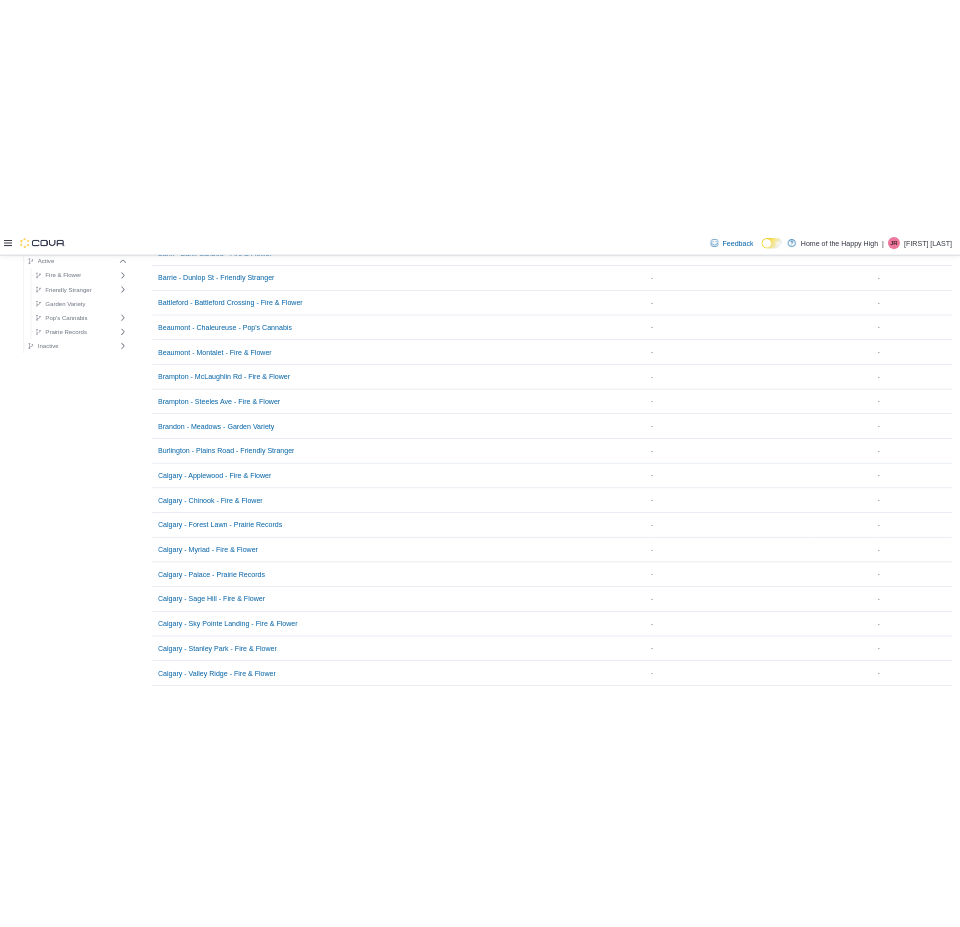 scroll, scrollTop: 0, scrollLeft: 0, axis: both 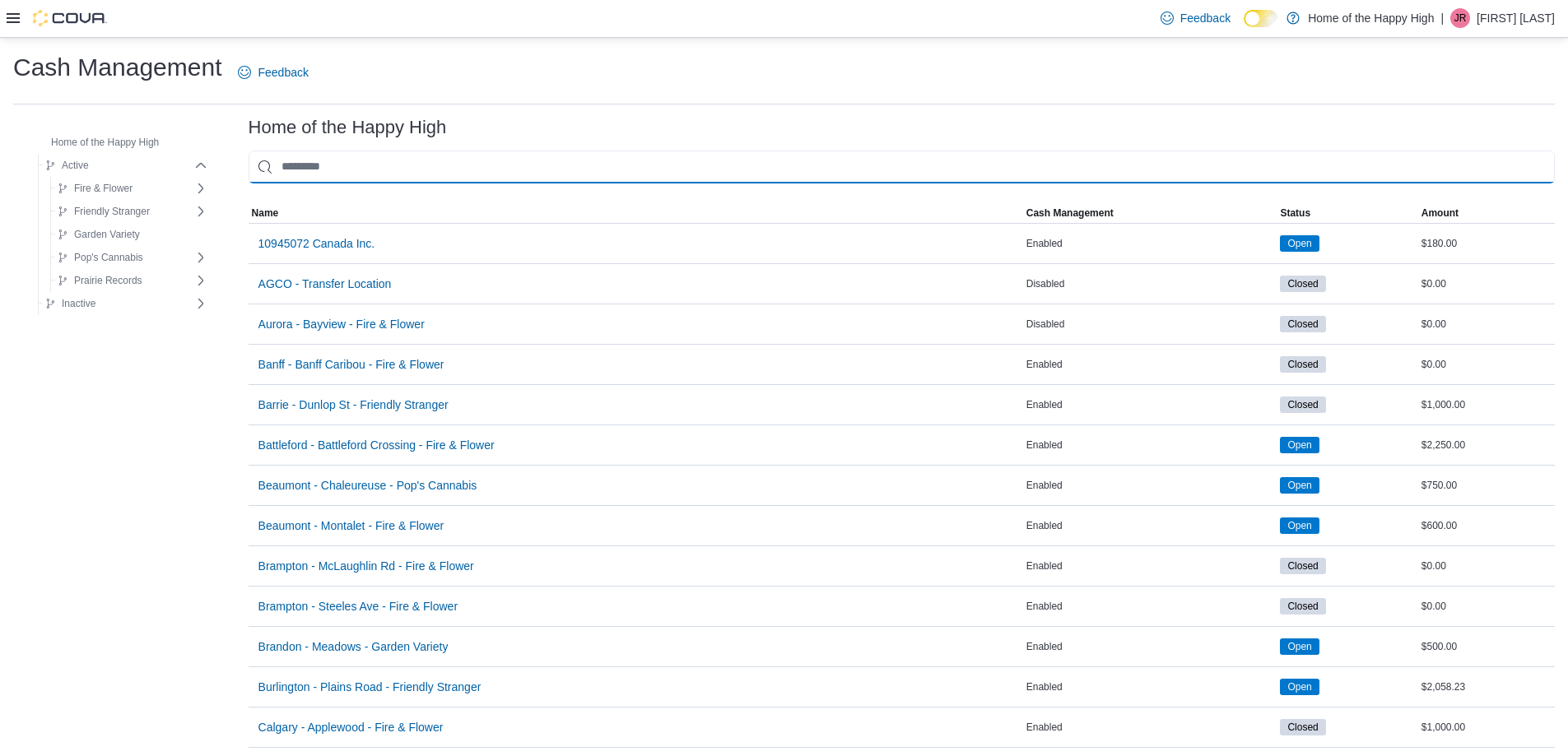 click at bounding box center (901, 167) 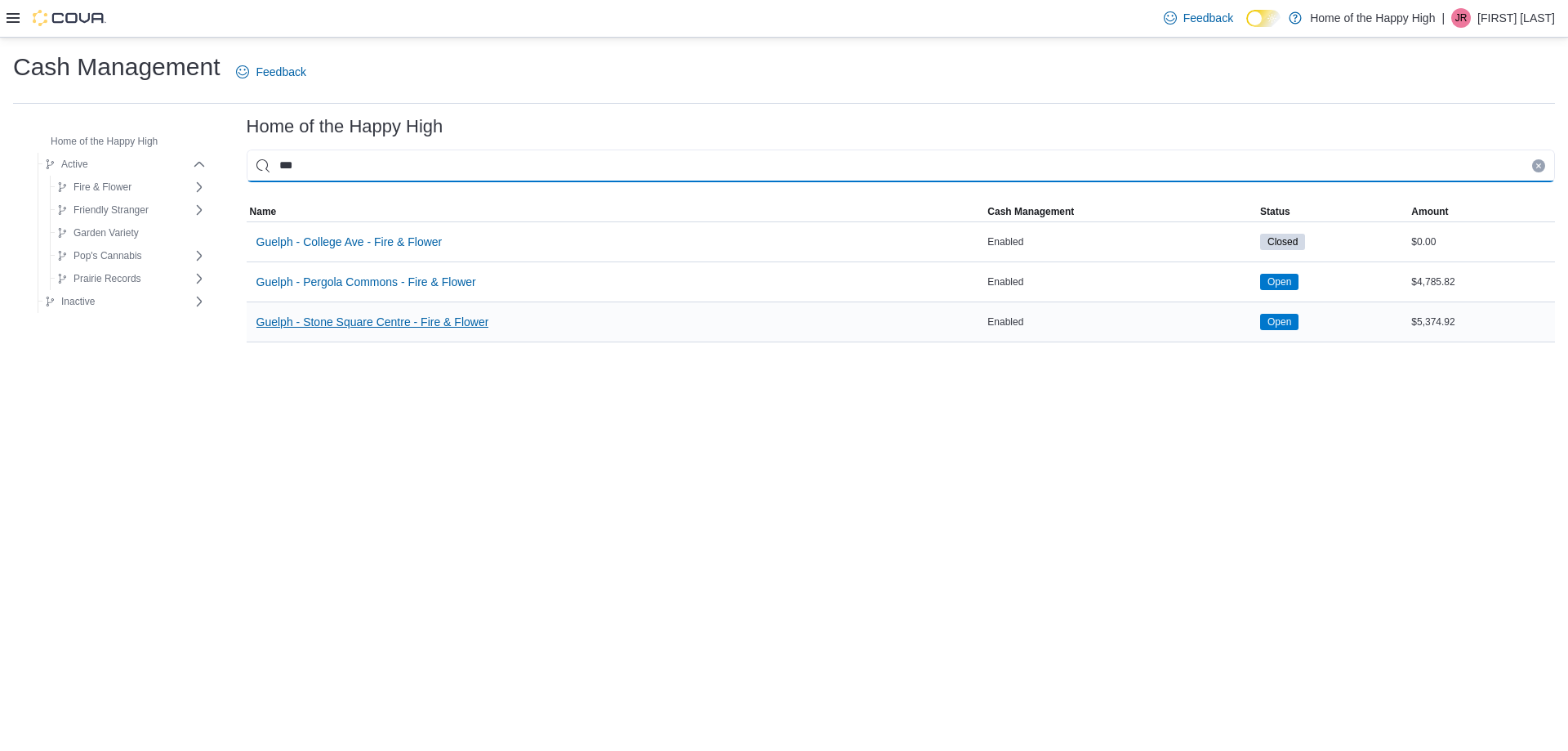type on "***" 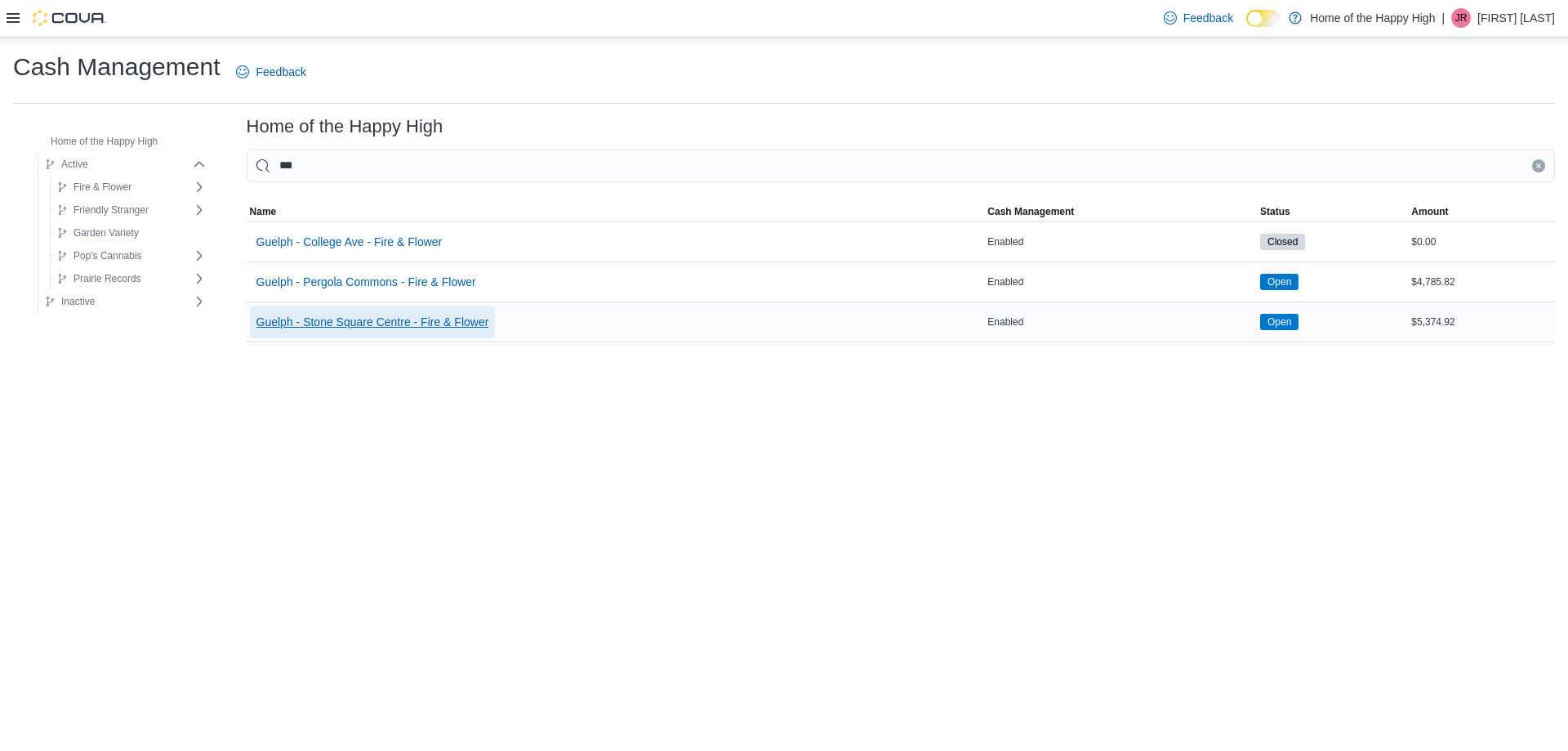click on "Guelph - Stone Square Centre - Fire & Flower" at bounding box center (372, 322) 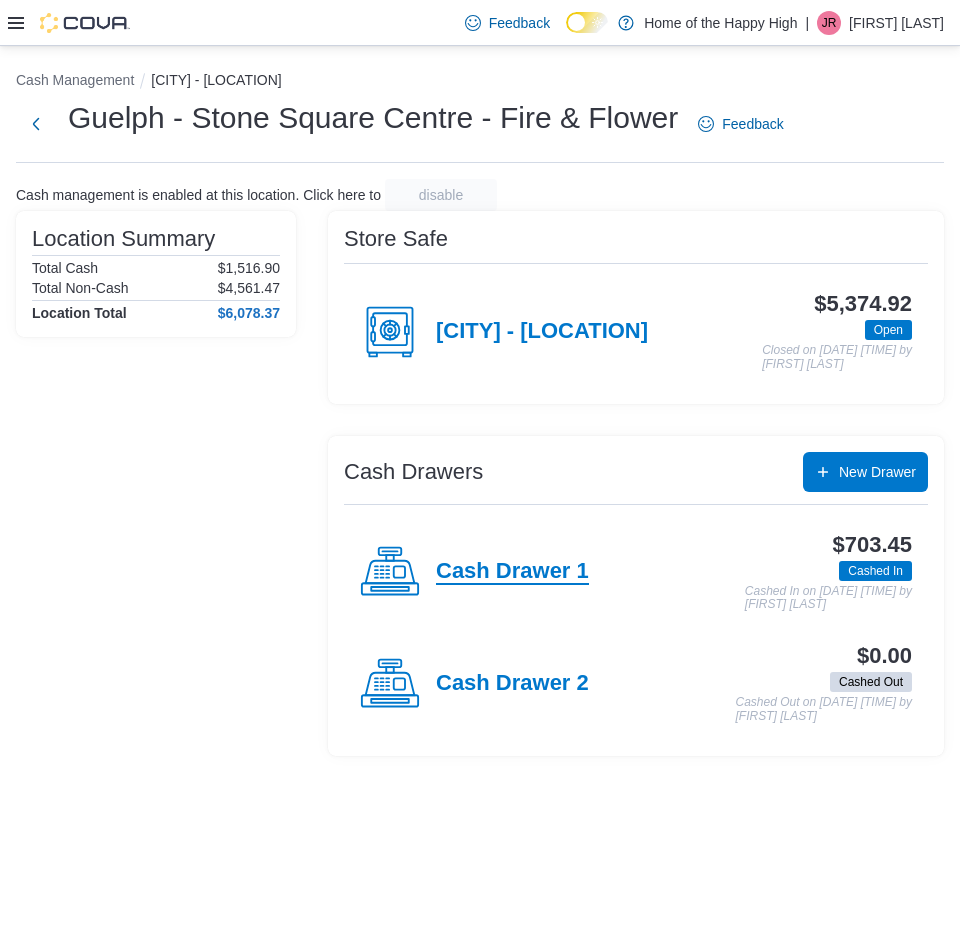 click on "Cash Drawer 1" at bounding box center (512, 572) 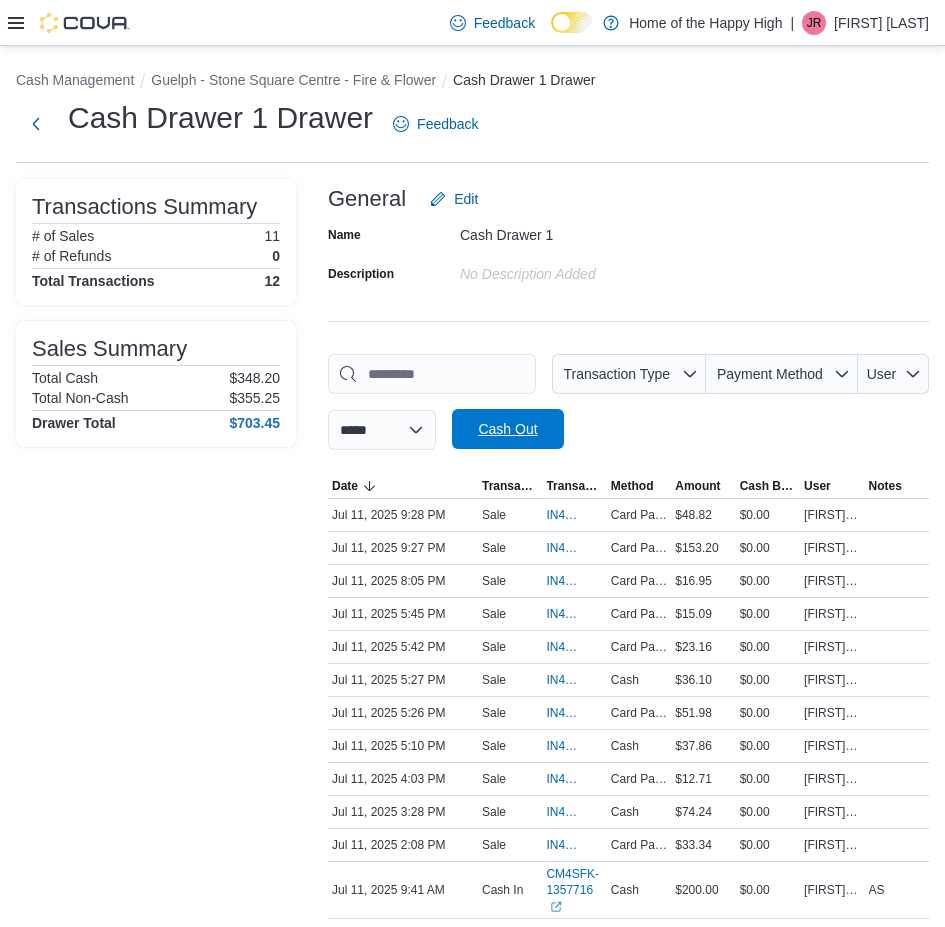 click on "Cash Out" at bounding box center [507, 429] 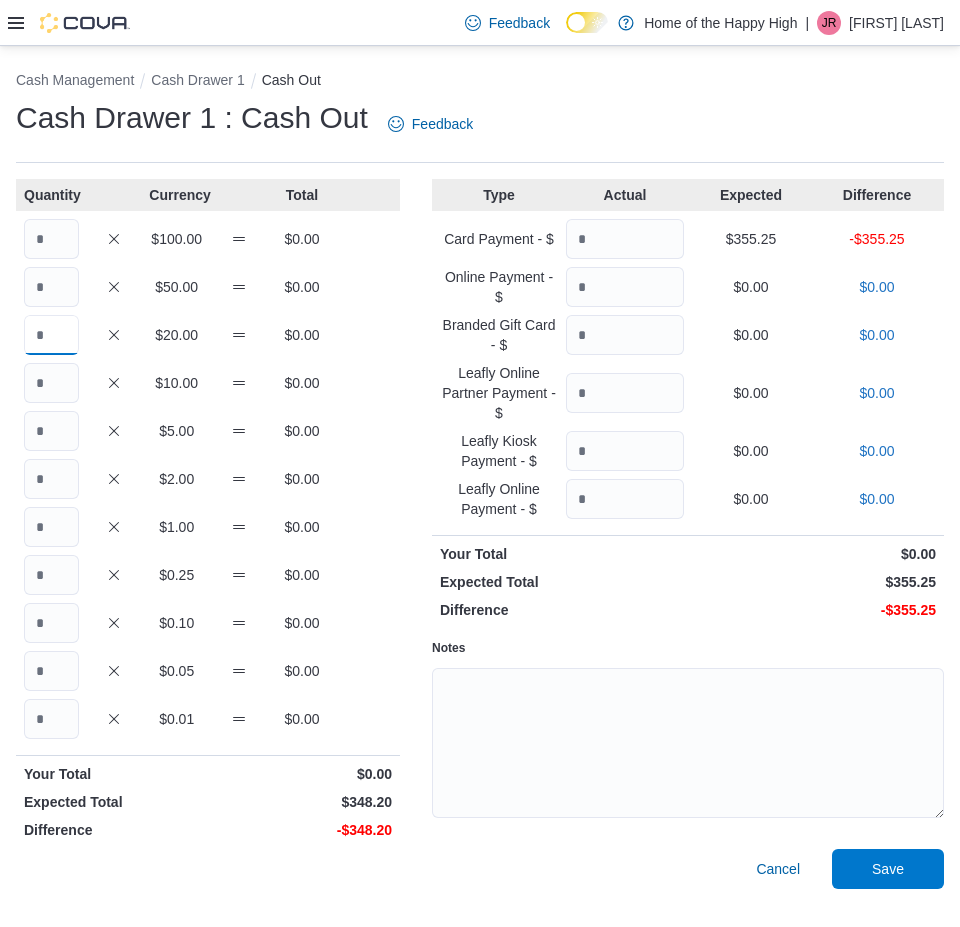 click at bounding box center [51, 335] 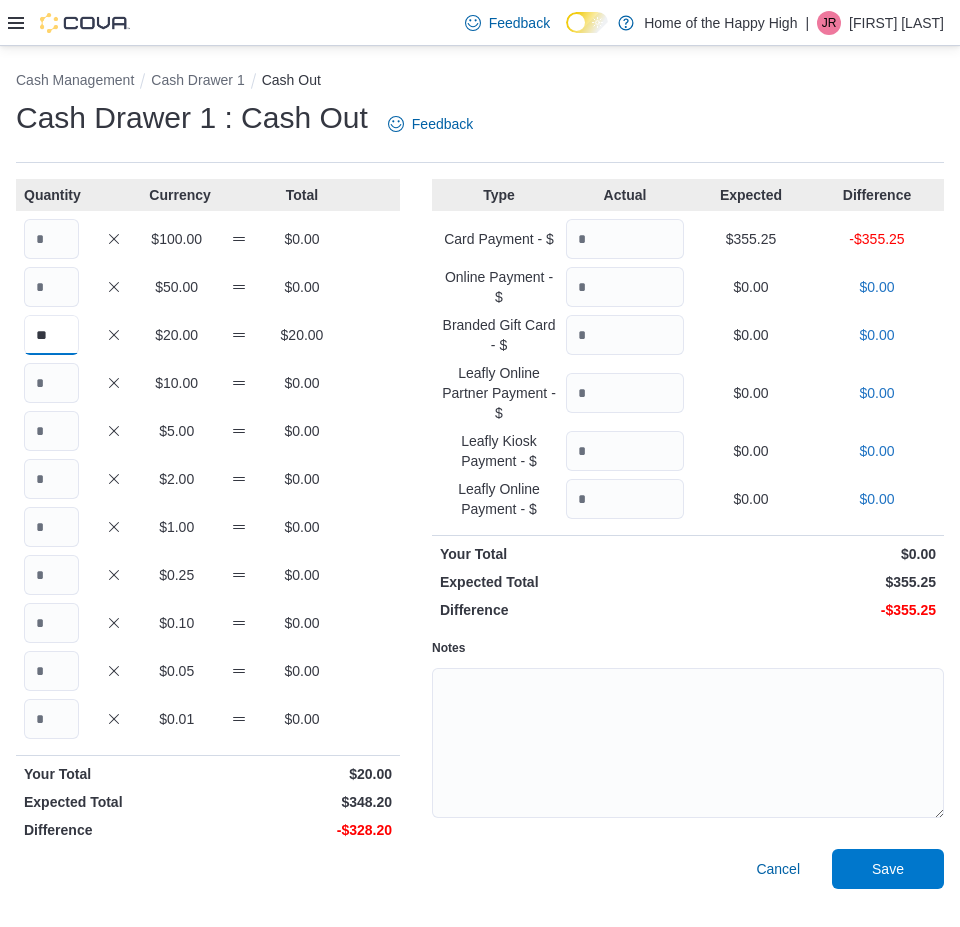type on "**" 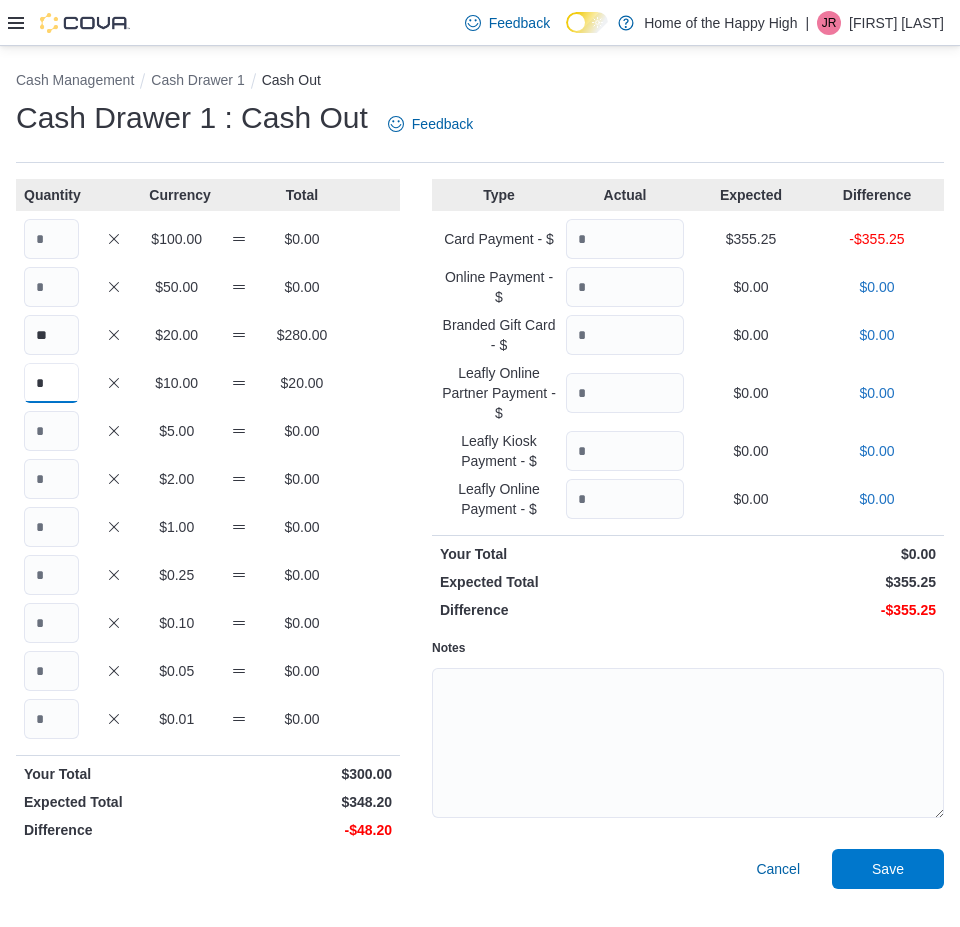 type on "*" 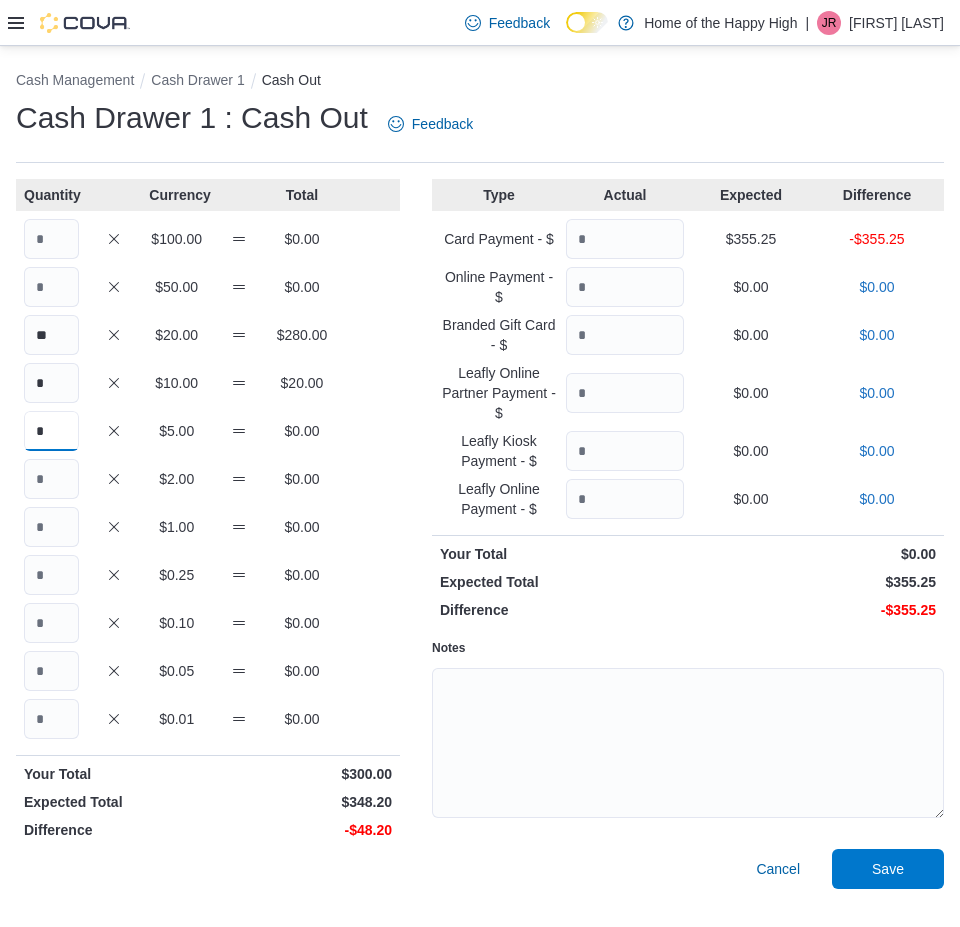 type on "*" 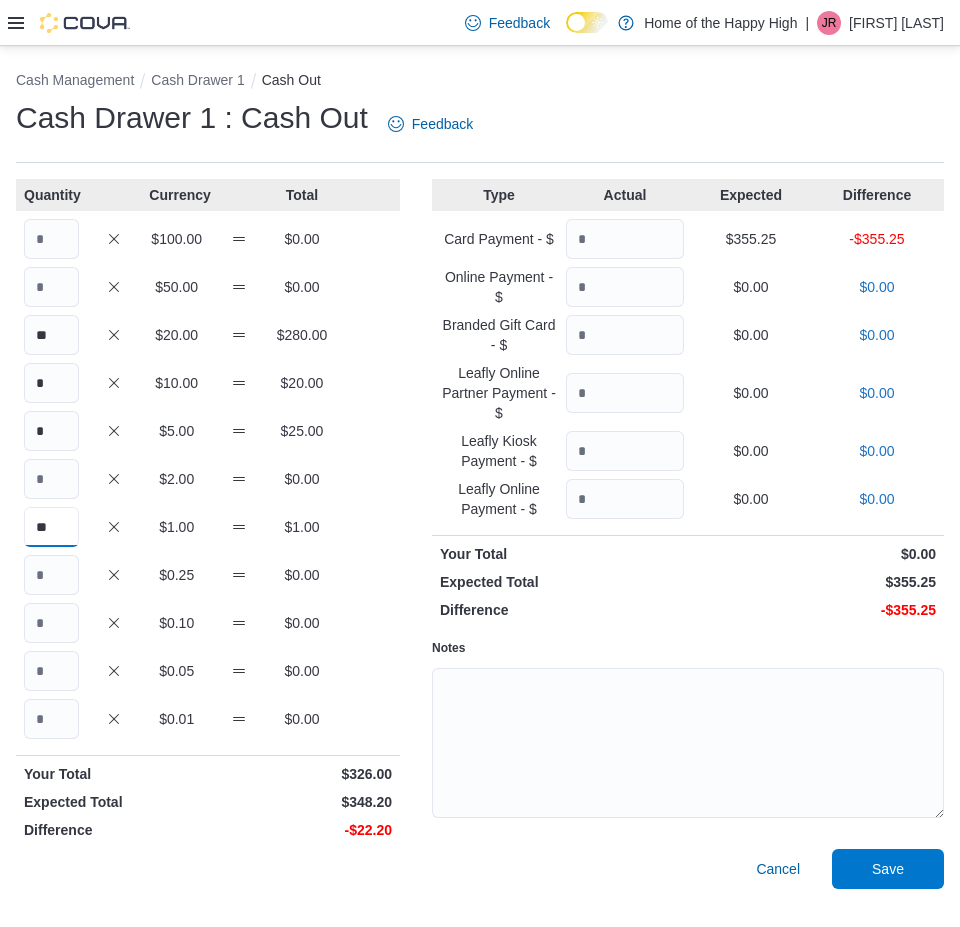 type on "**" 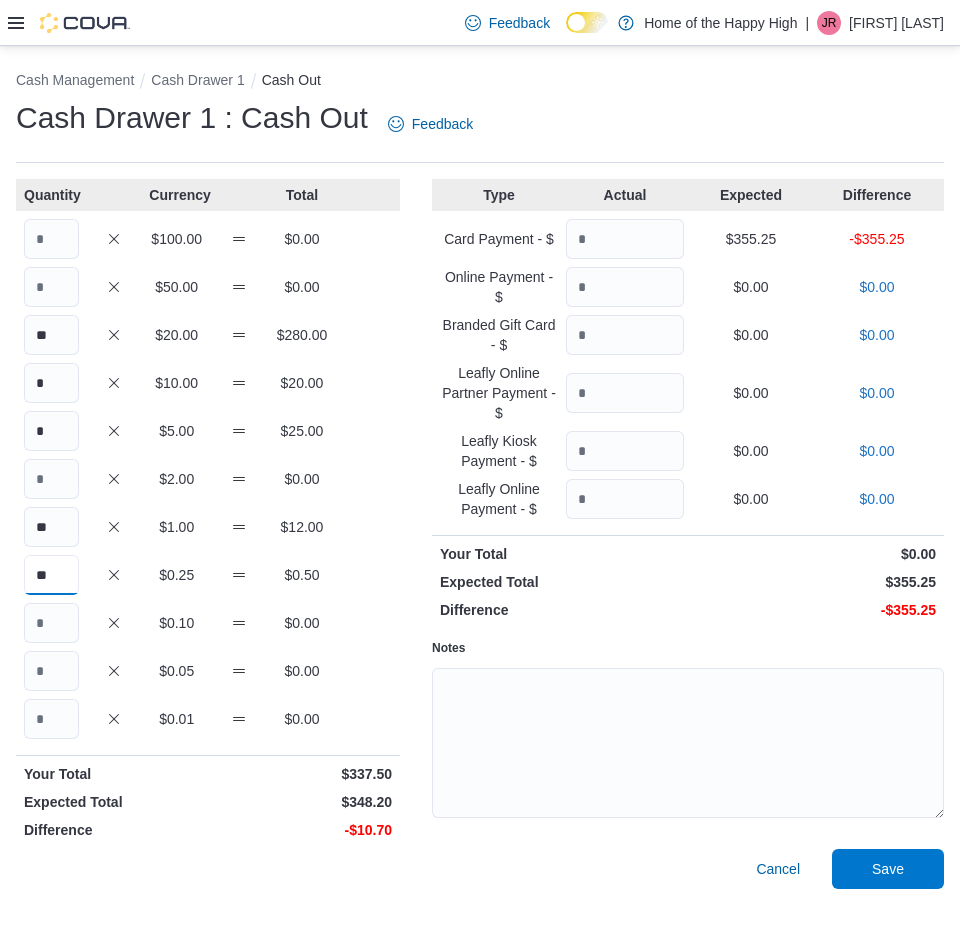 type on "**" 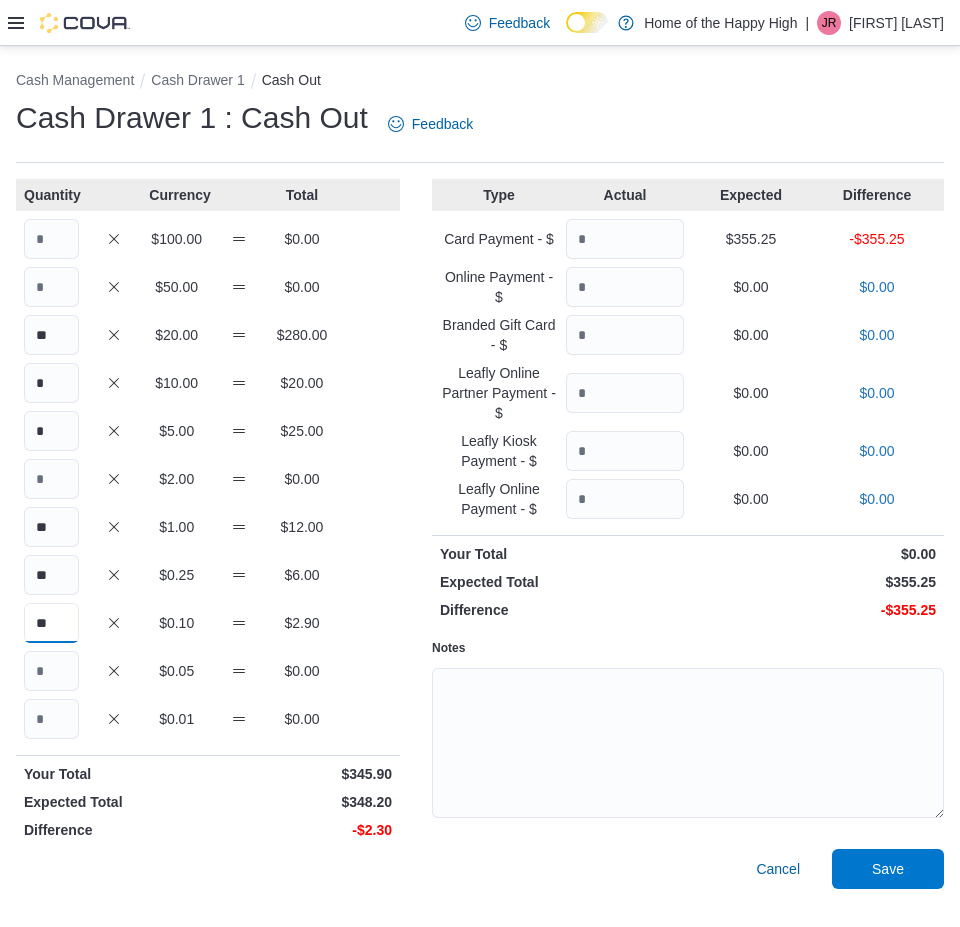 type on "**" 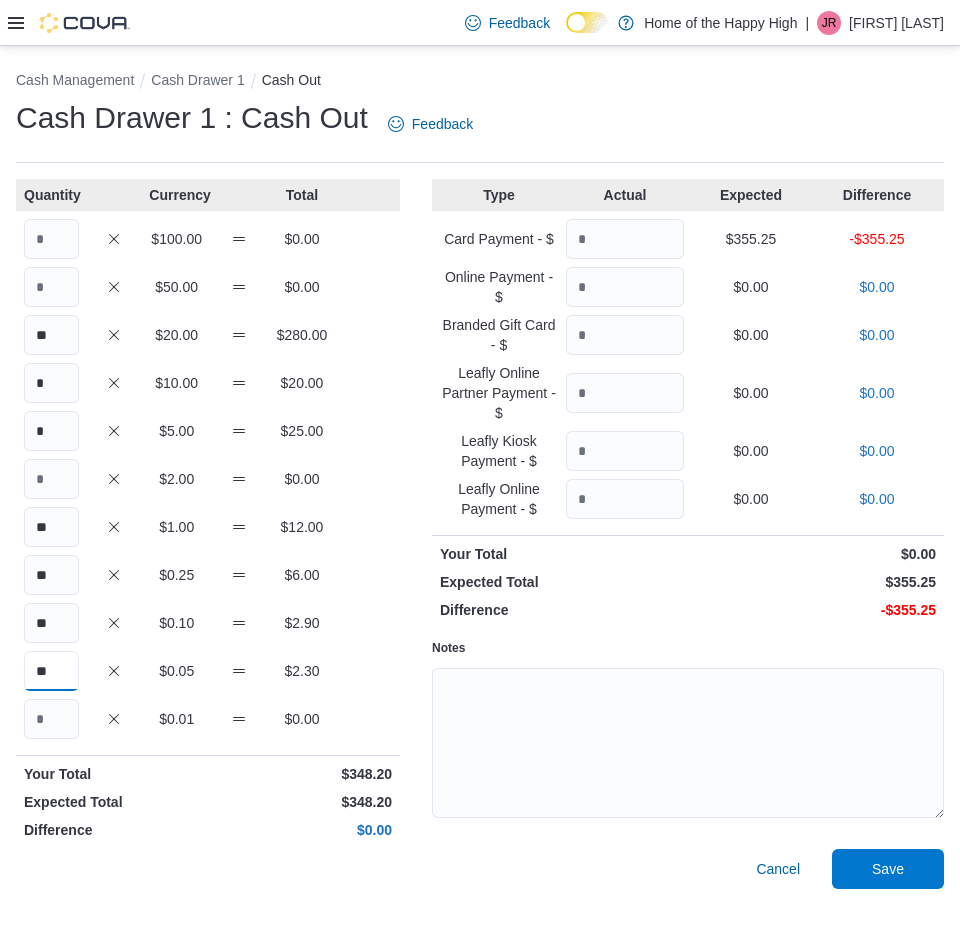 type on "**" 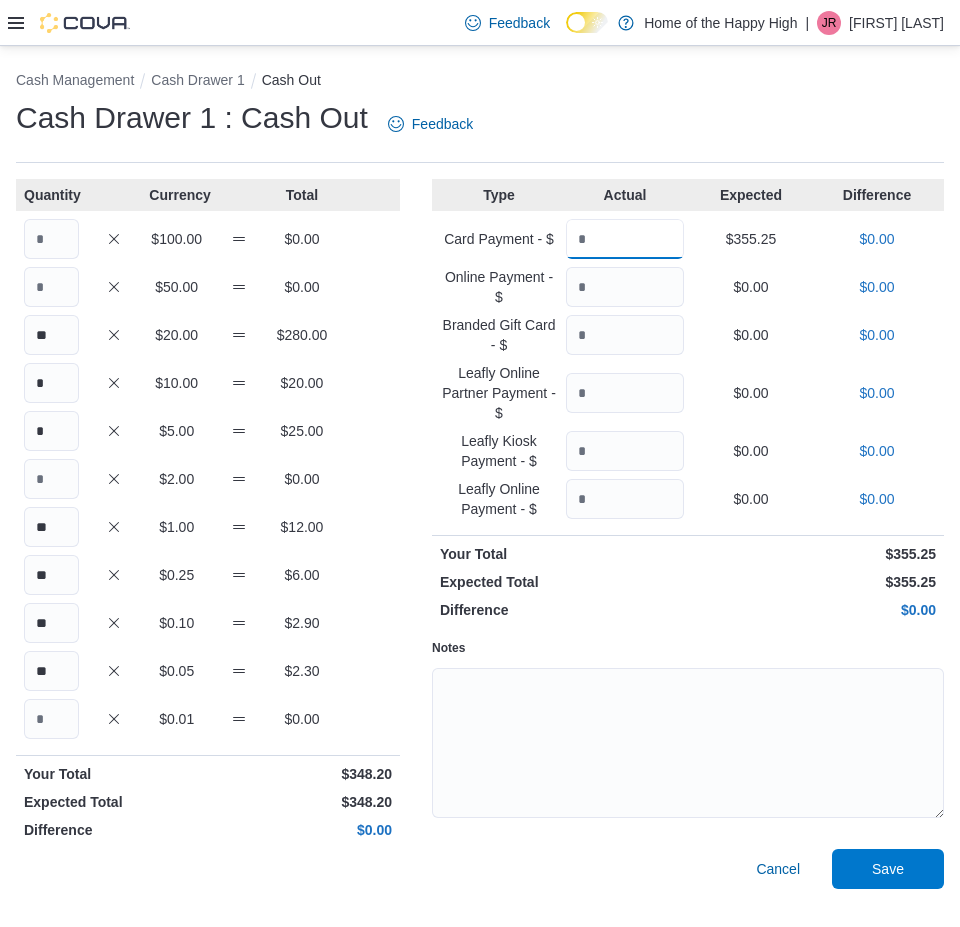 type on "******" 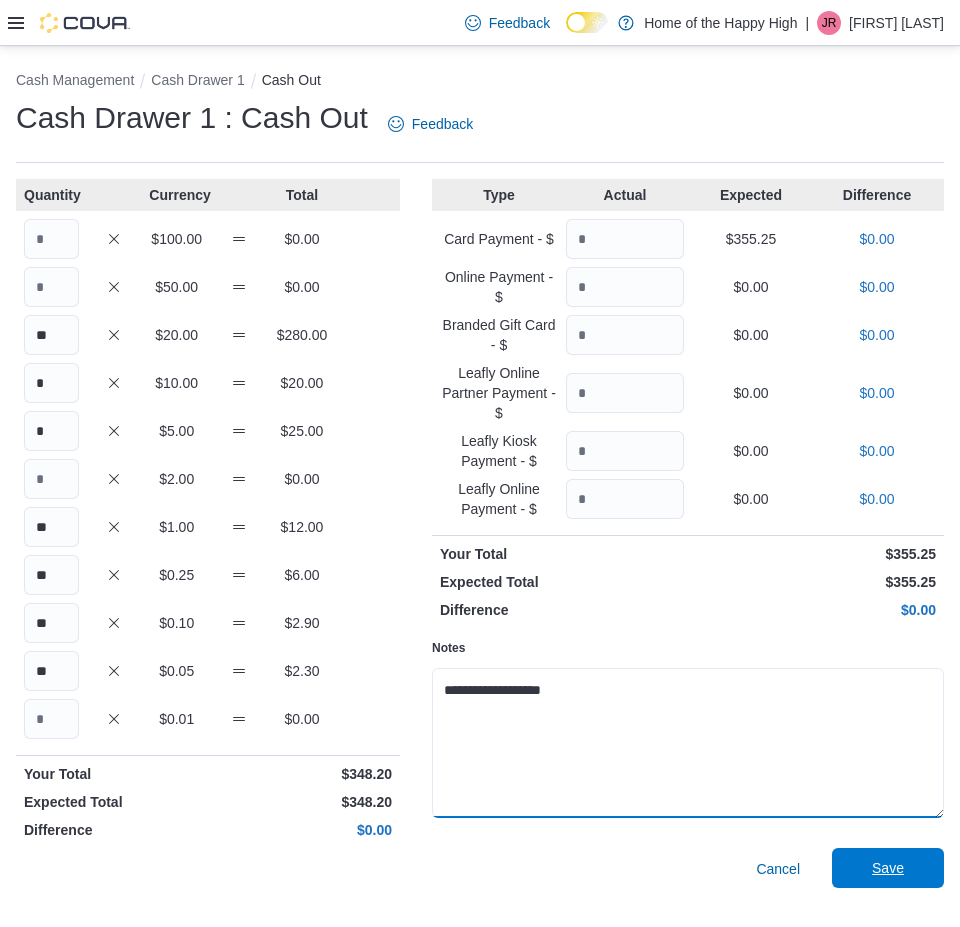 type on "**********" 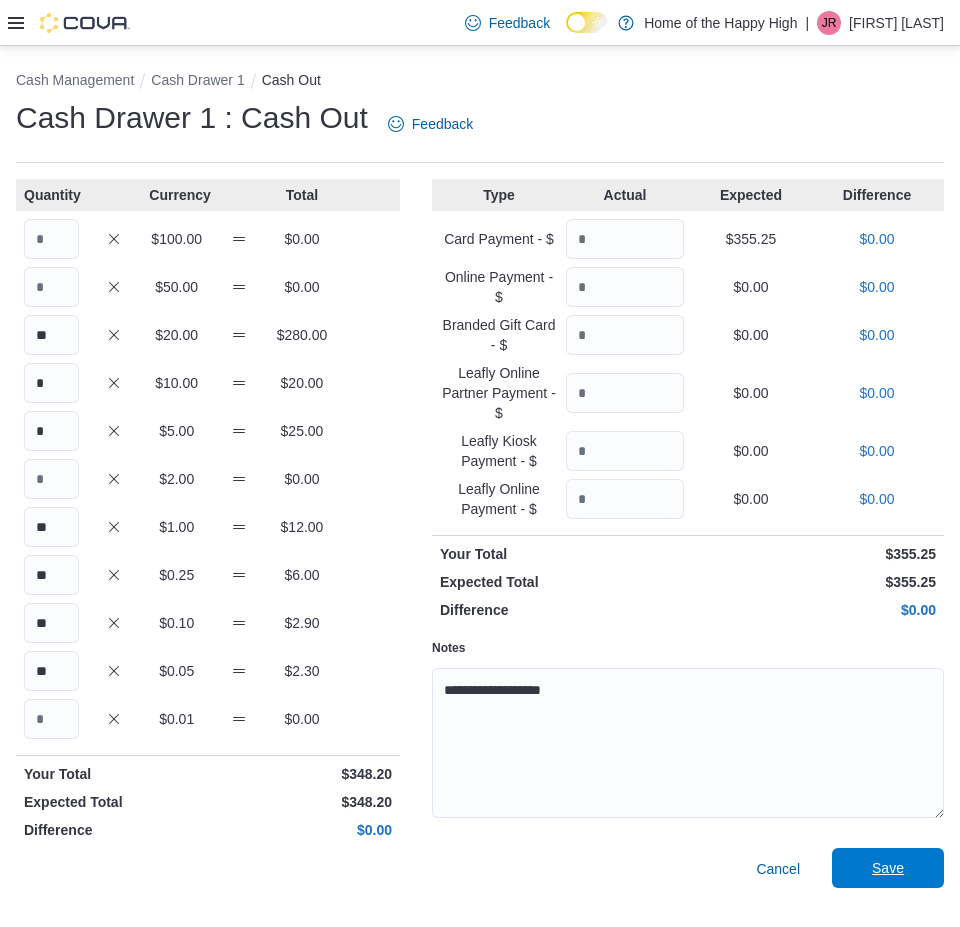 click on "Save" at bounding box center [888, 868] 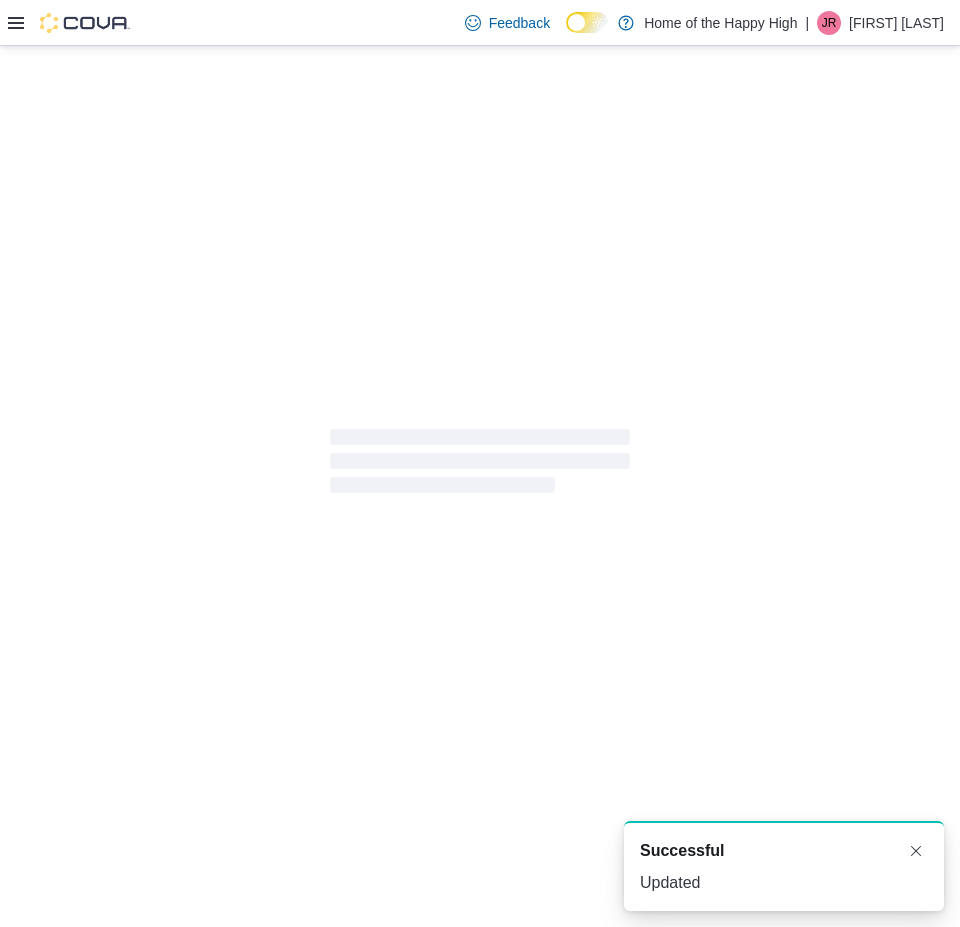 scroll, scrollTop: 0, scrollLeft: 0, axis: both 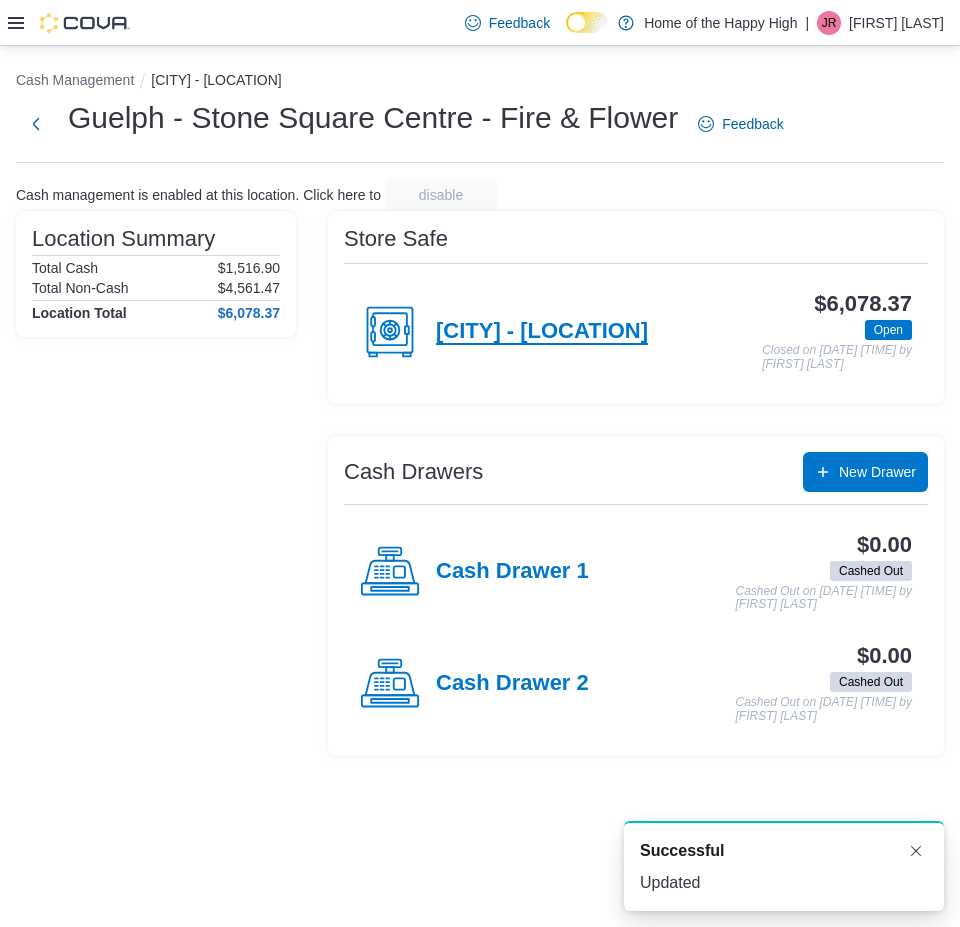 click on "[CITY] - [LOCATION]" at bounding box center (542, 332) 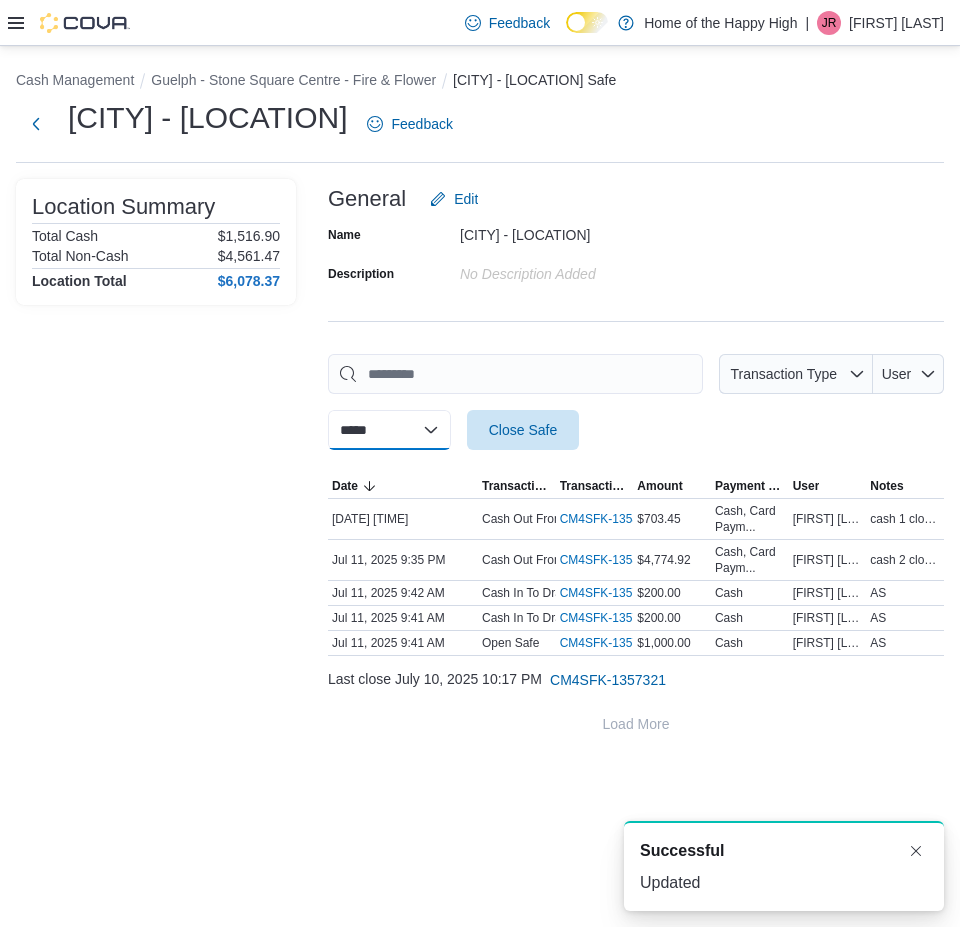 click on "**********" at bounding box center (389, 430) 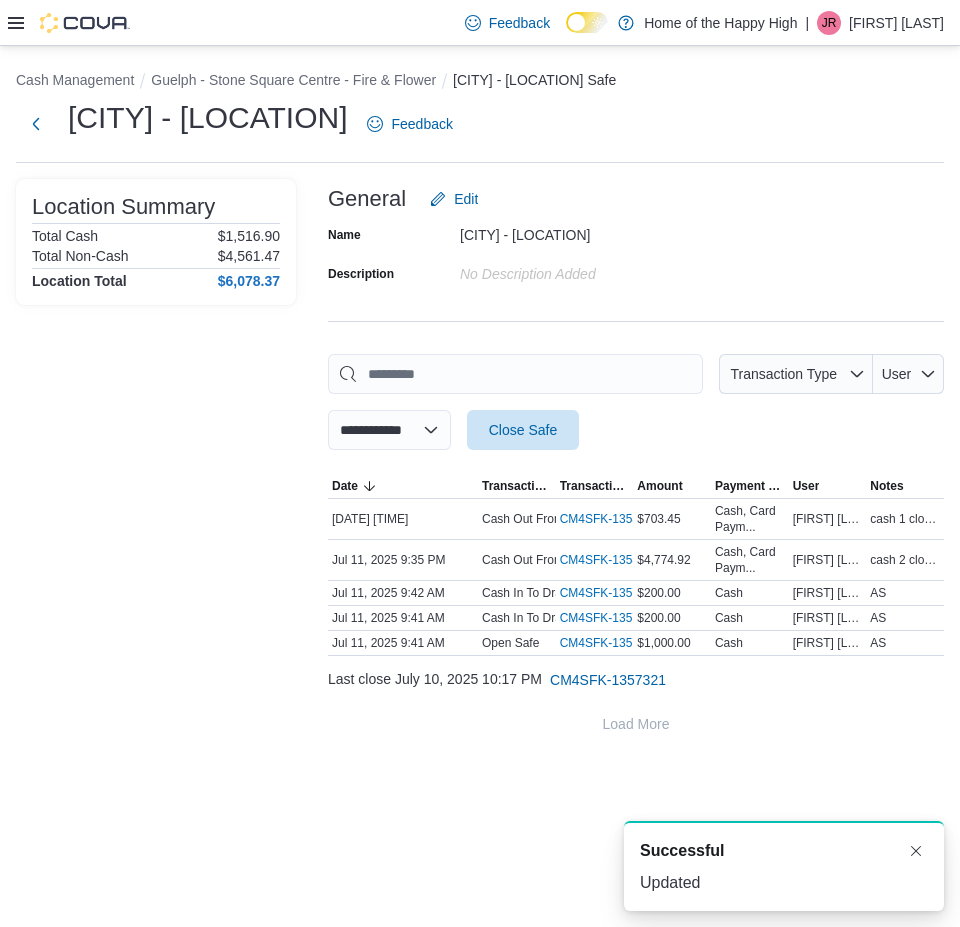 click on "**********" at bounding box center [389, 430] 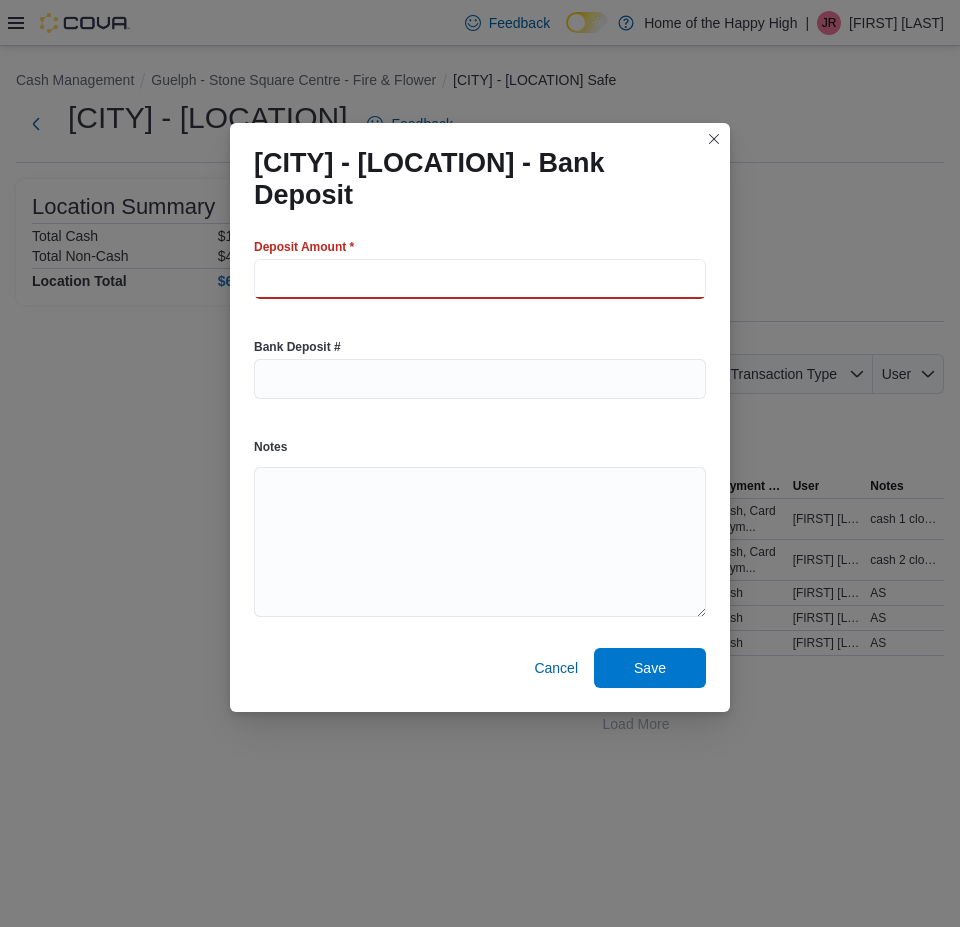 click at bounding box center [480, 279] 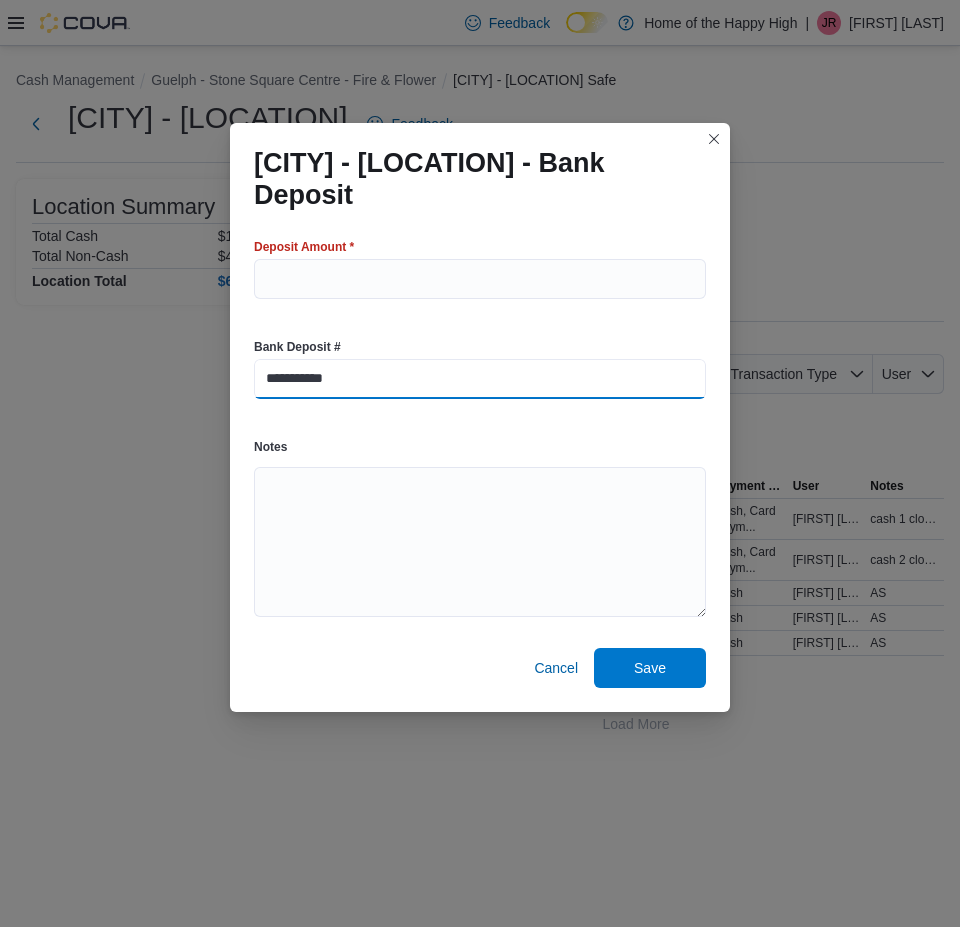 type on "**********" 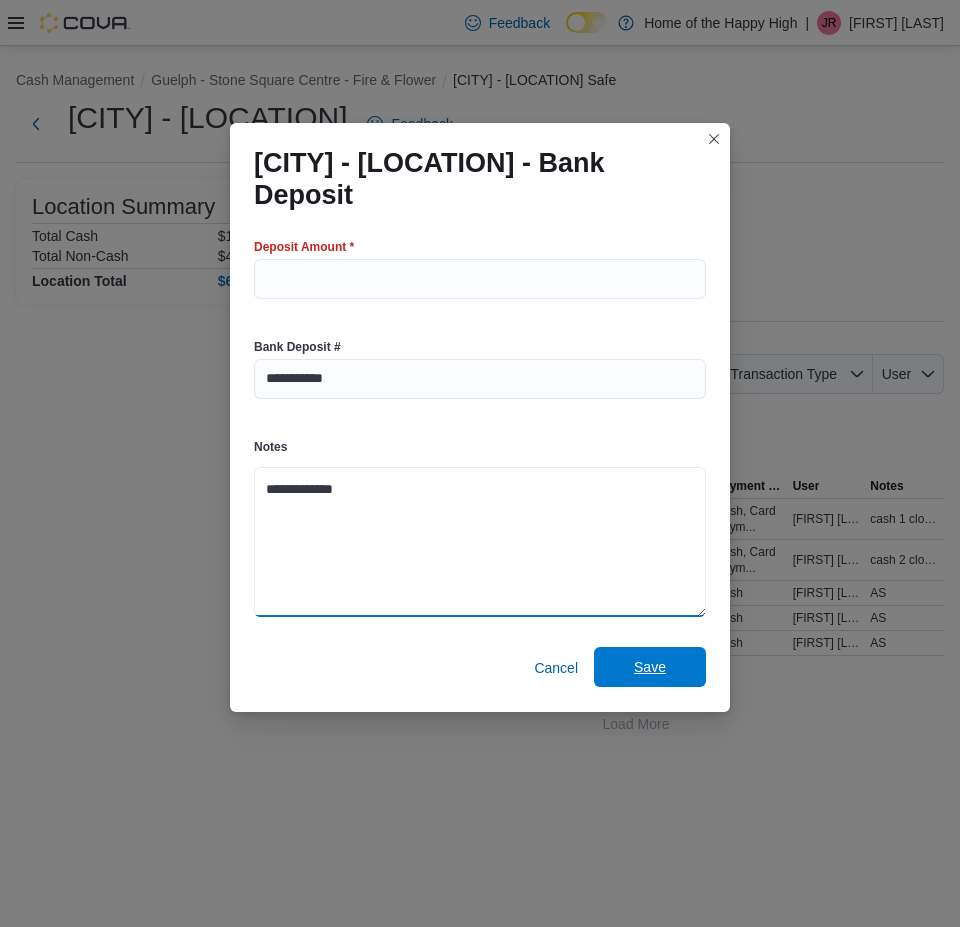 type on "**********" 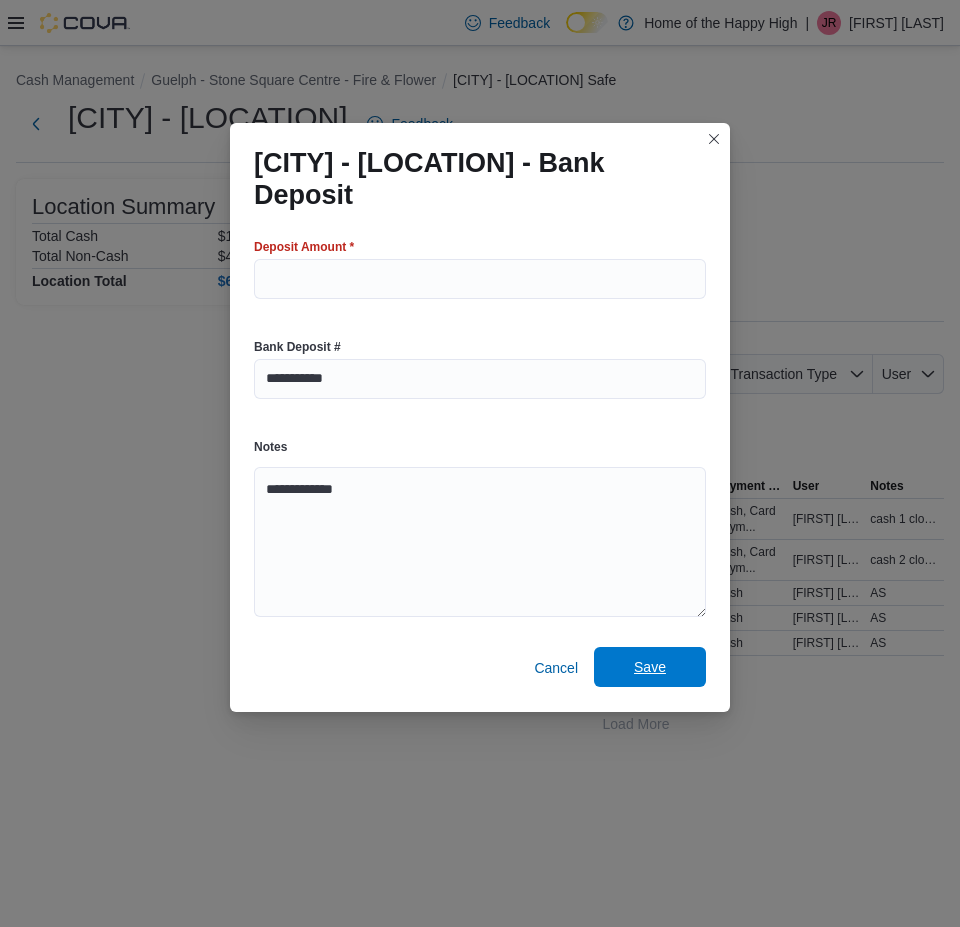 click on "Save" at bounding box center [650, 667] 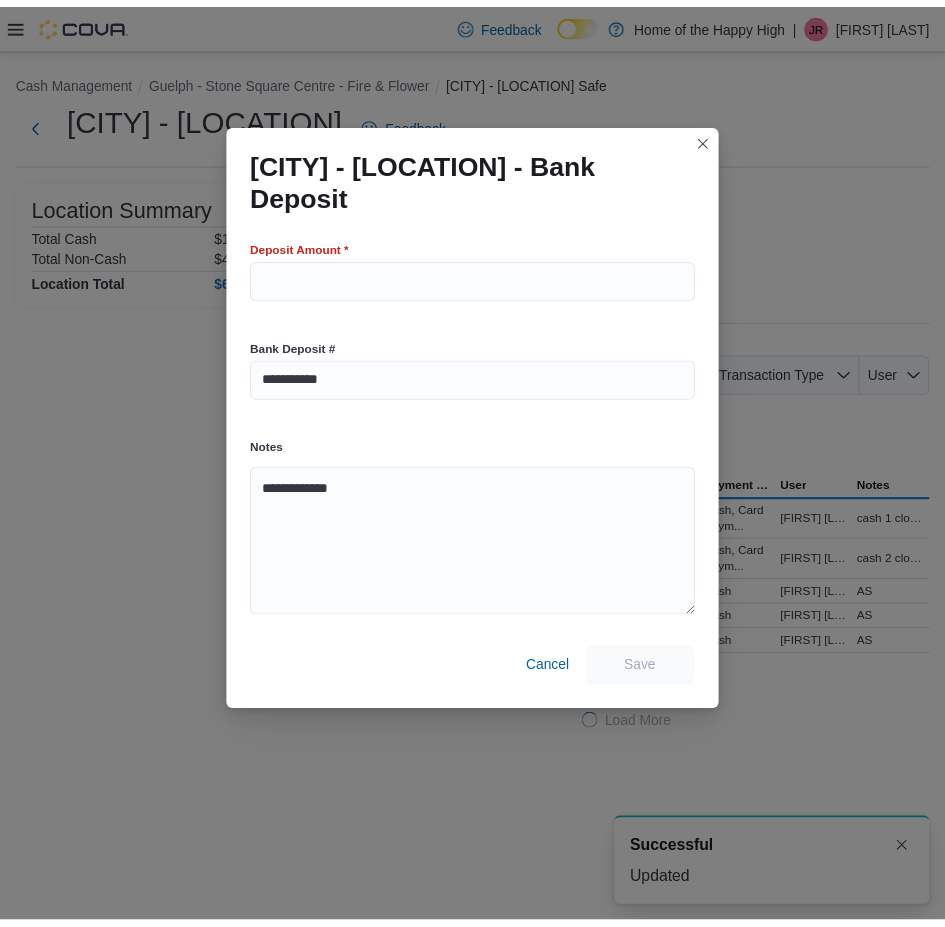 scroll, scrollTop: 0, scrollLeft: 0, axis: both 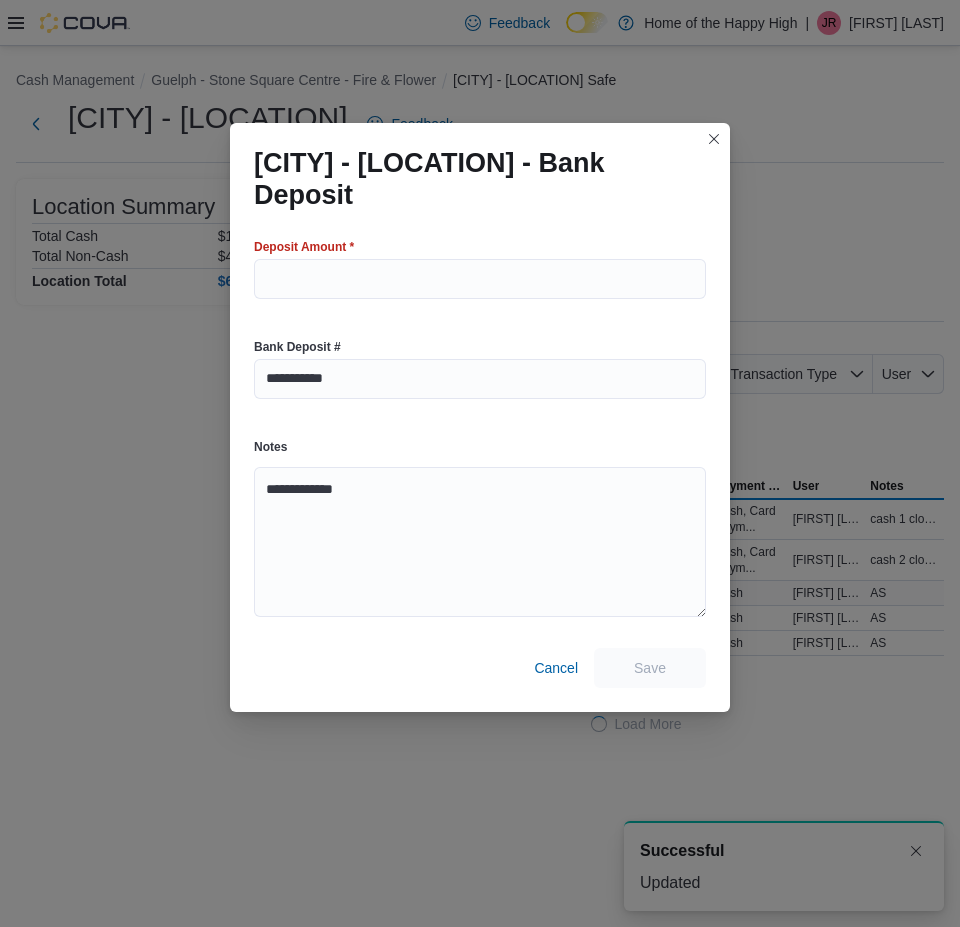 select 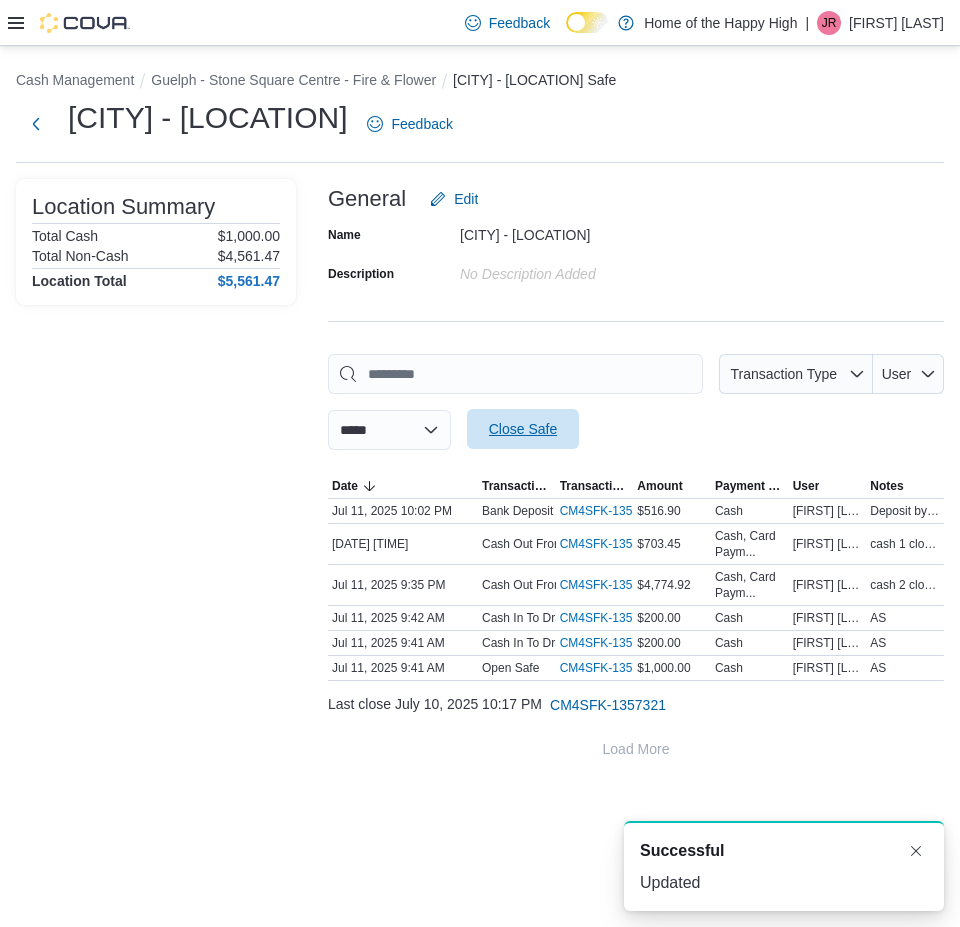 click on "Close Safe" at bounding box center (523, 429) 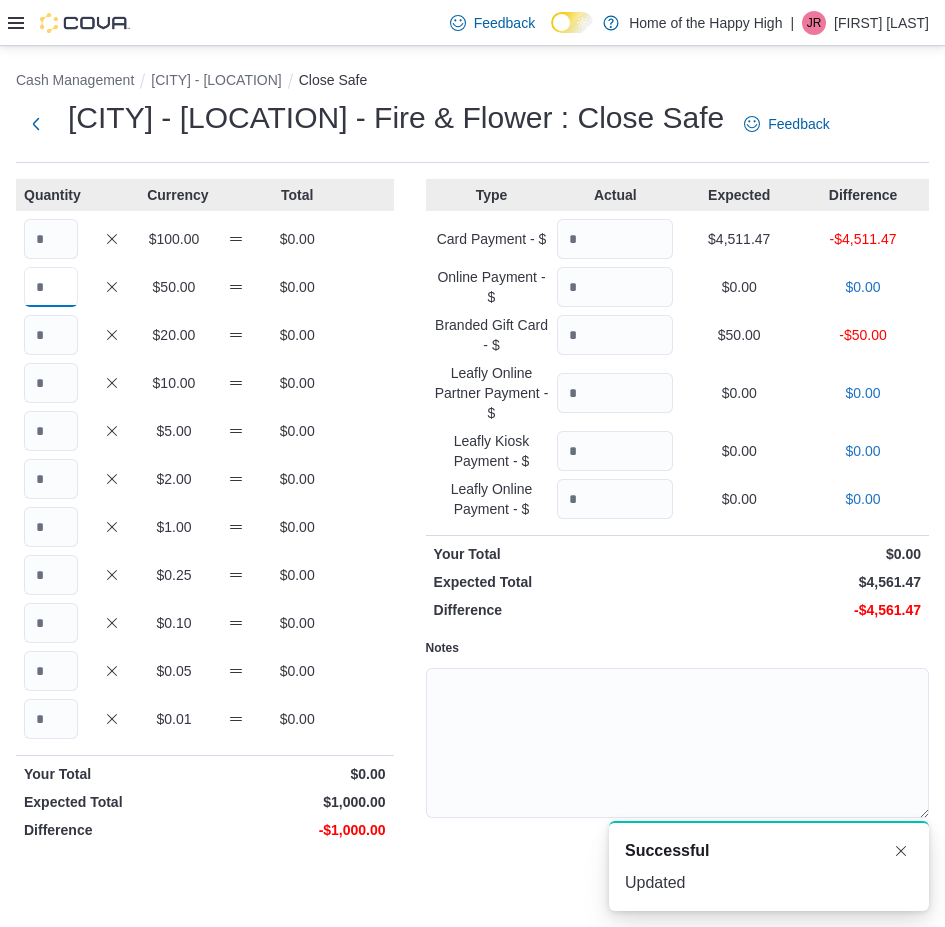 click at bounding box center [51, 287] 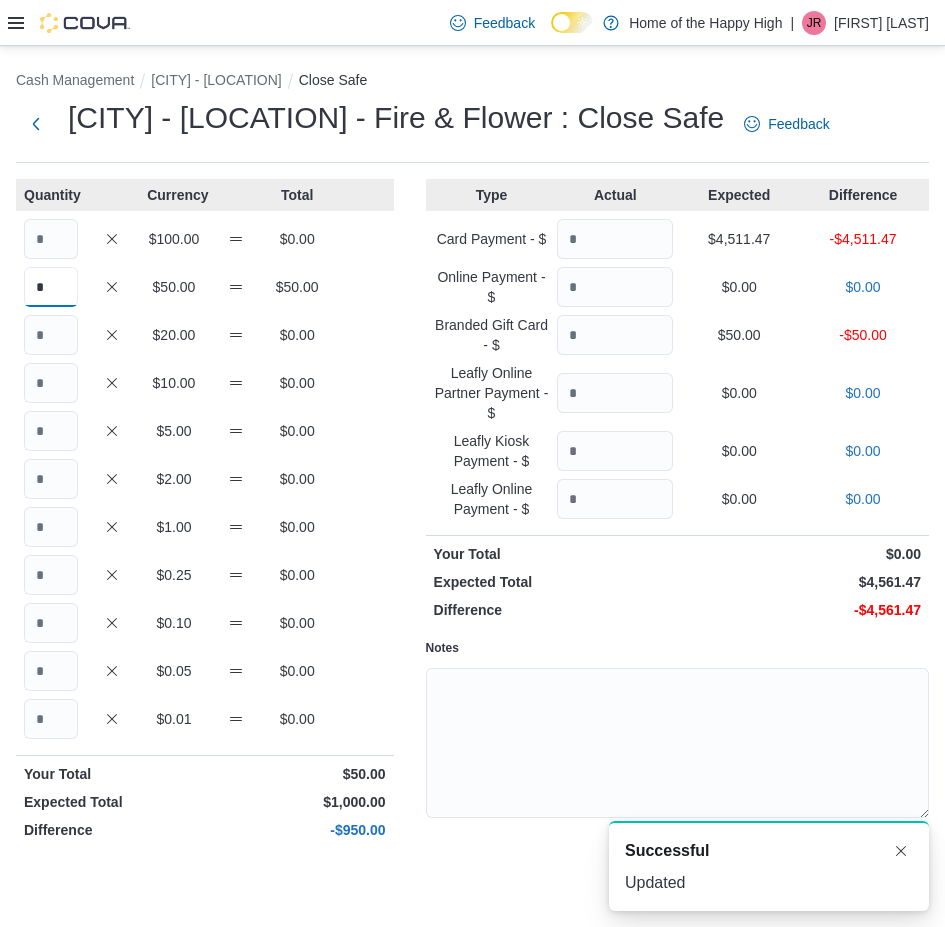 type on "*" 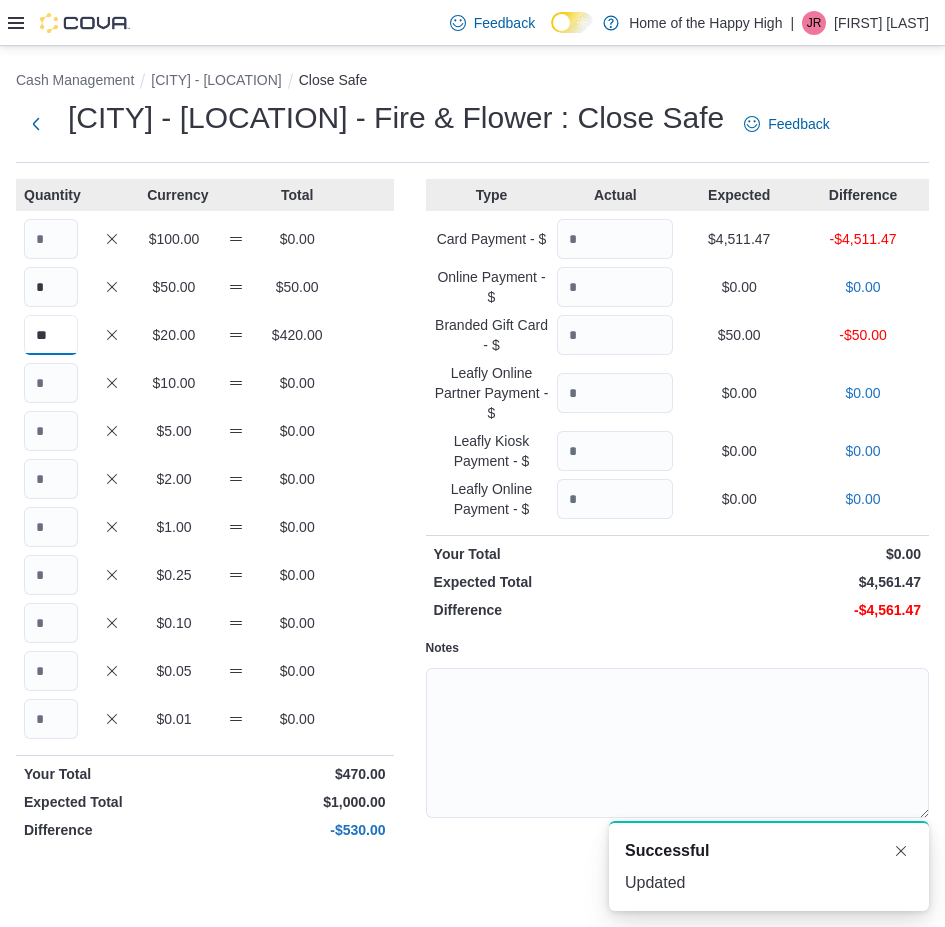 type on "**" 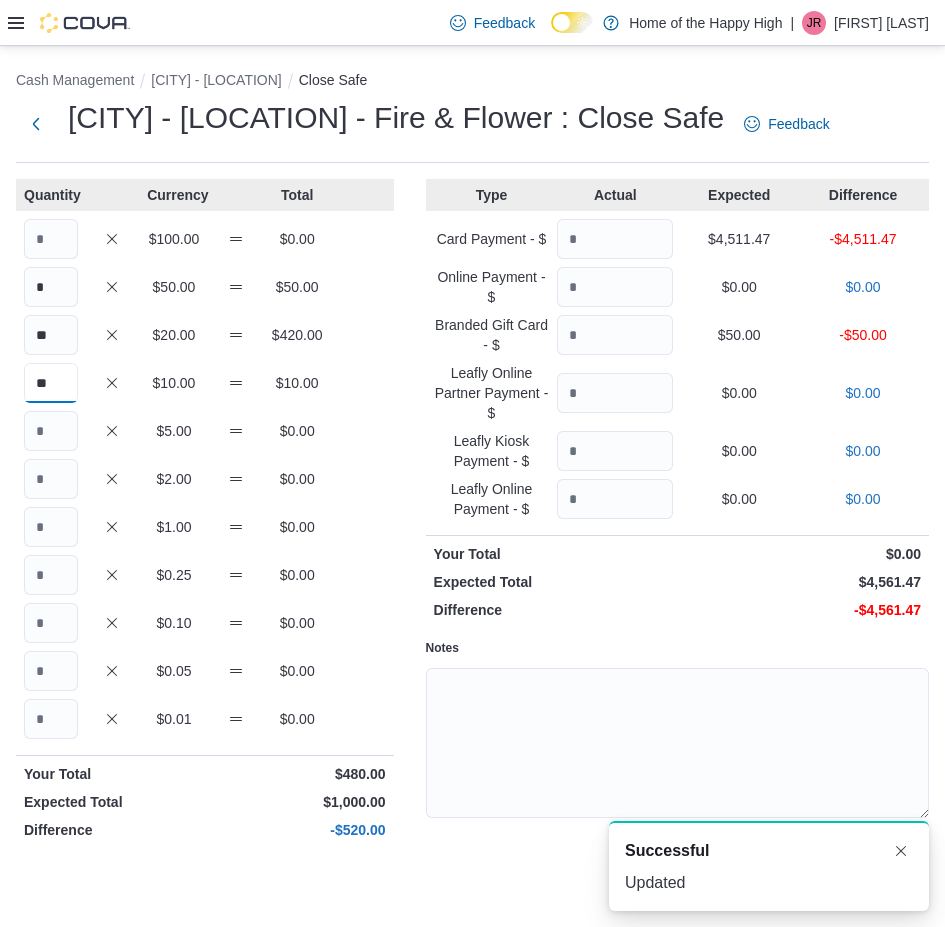 type on "**" 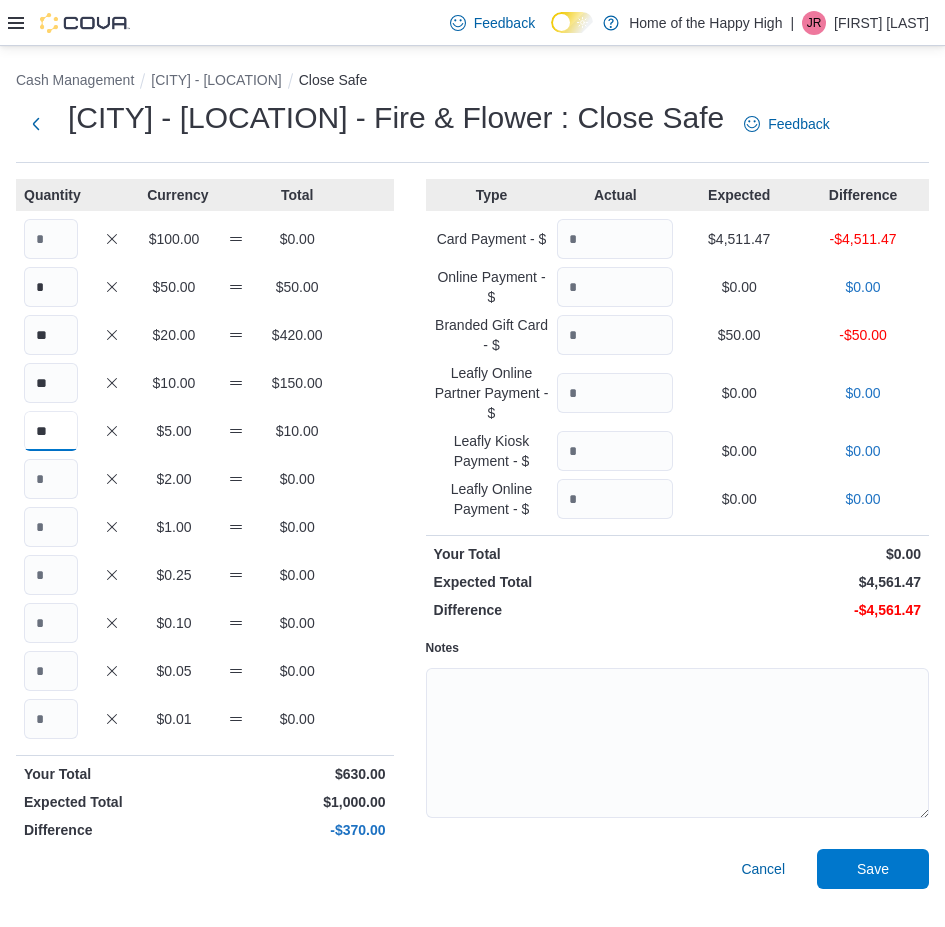 type on "**" 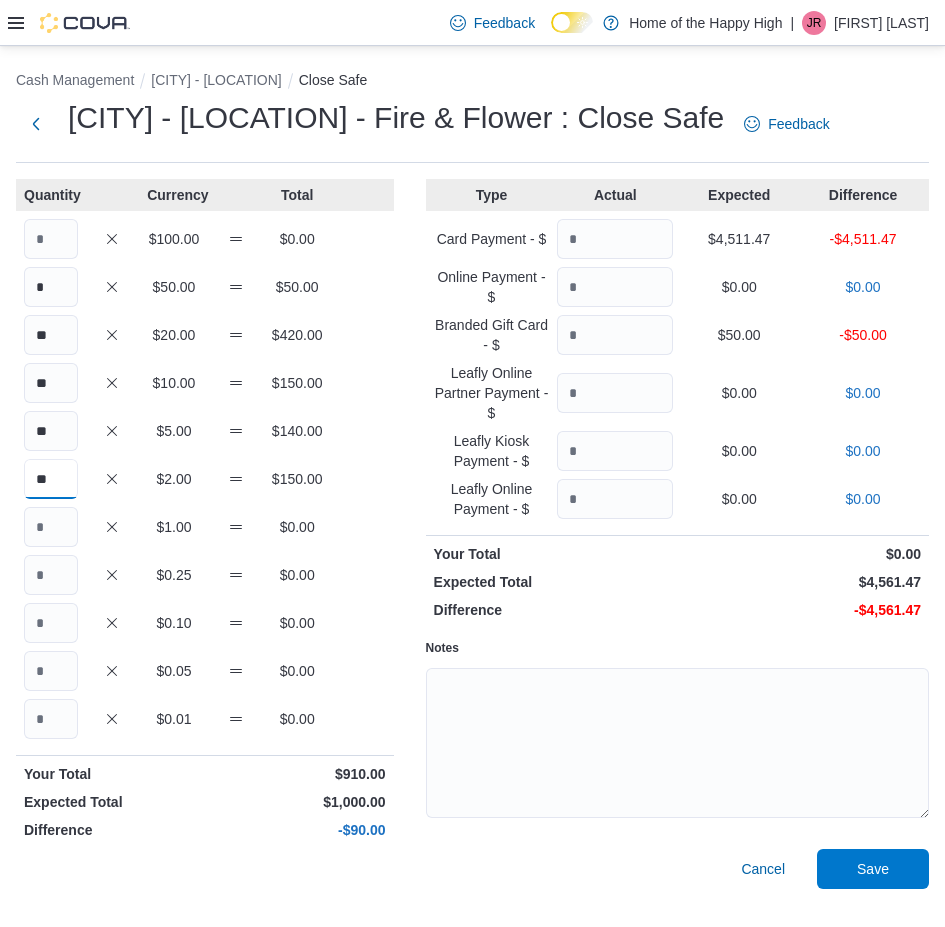 type on "**" 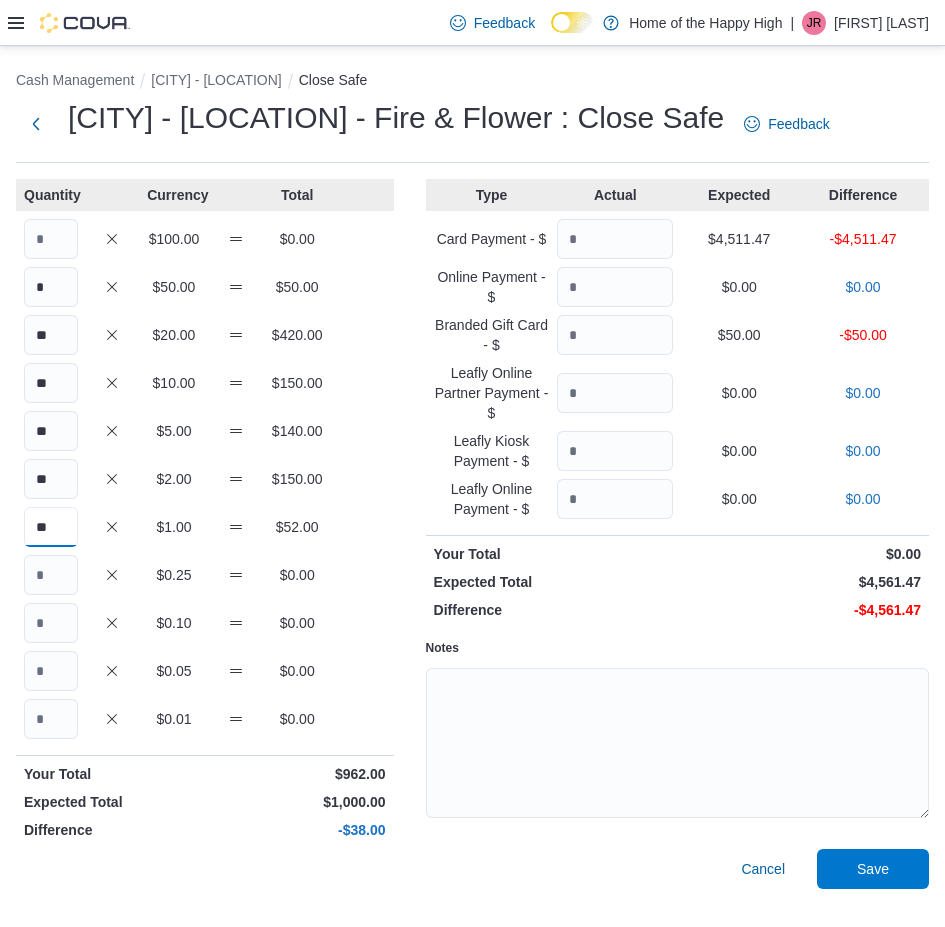type on "**" 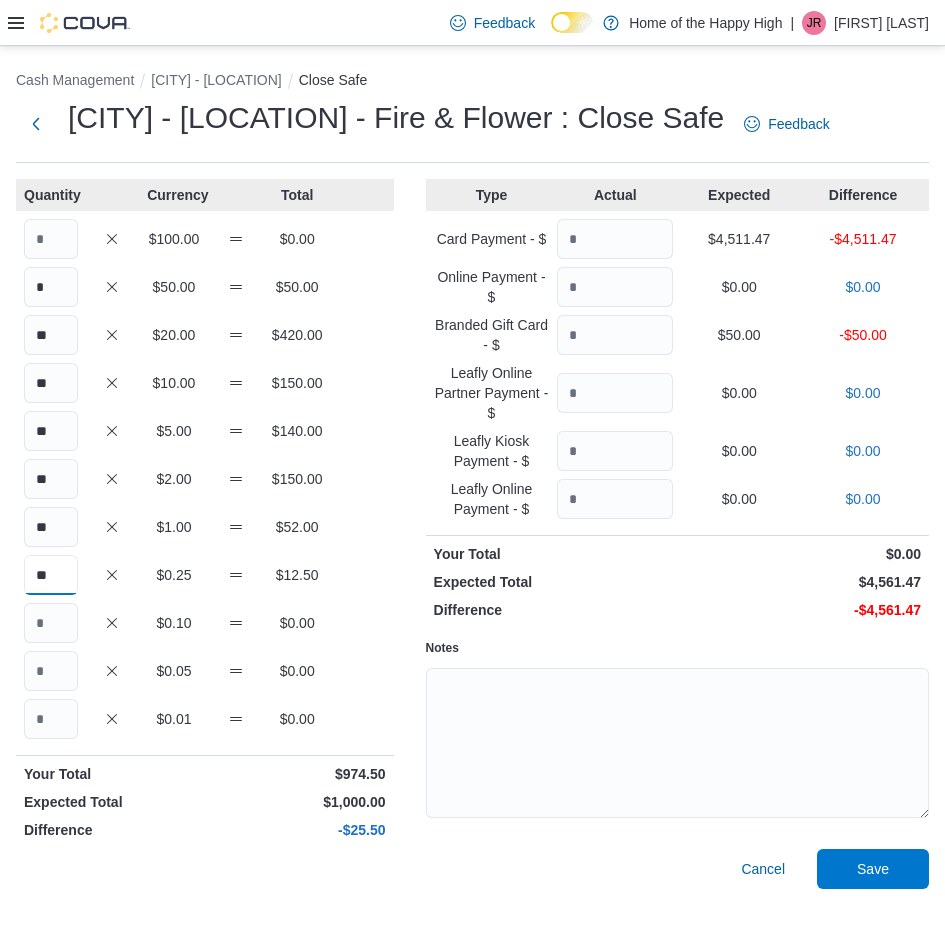 type on "**" 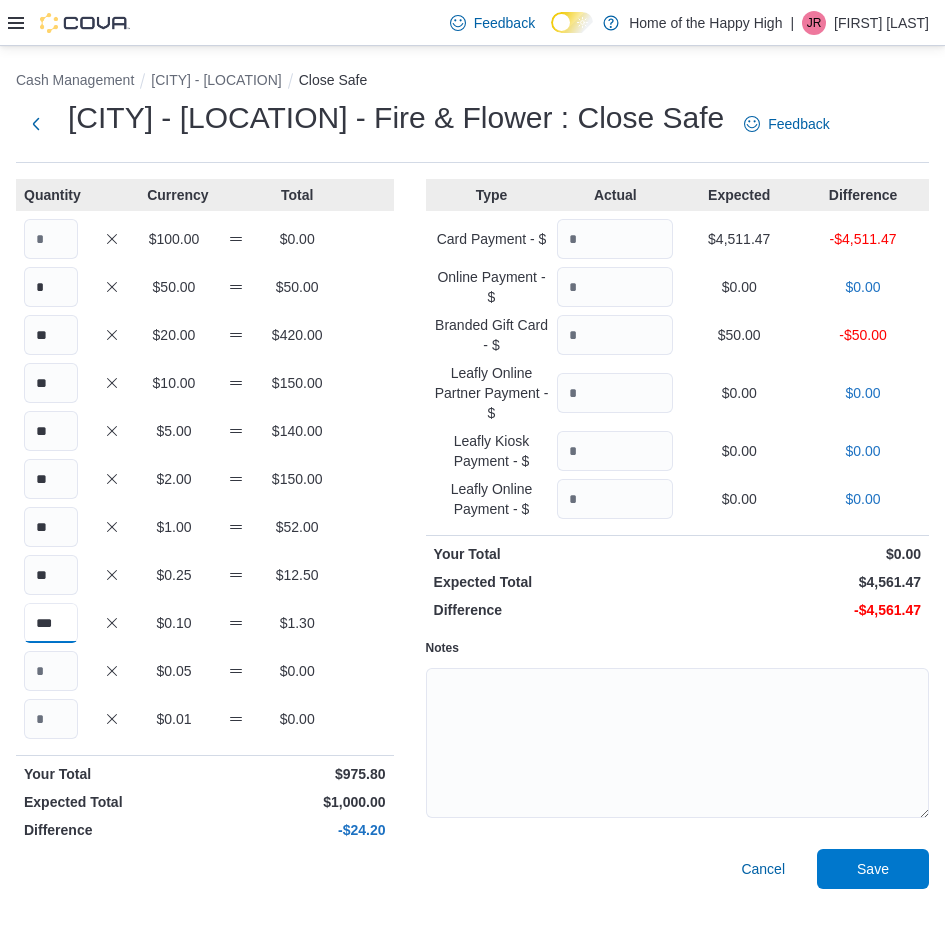 type on "***" 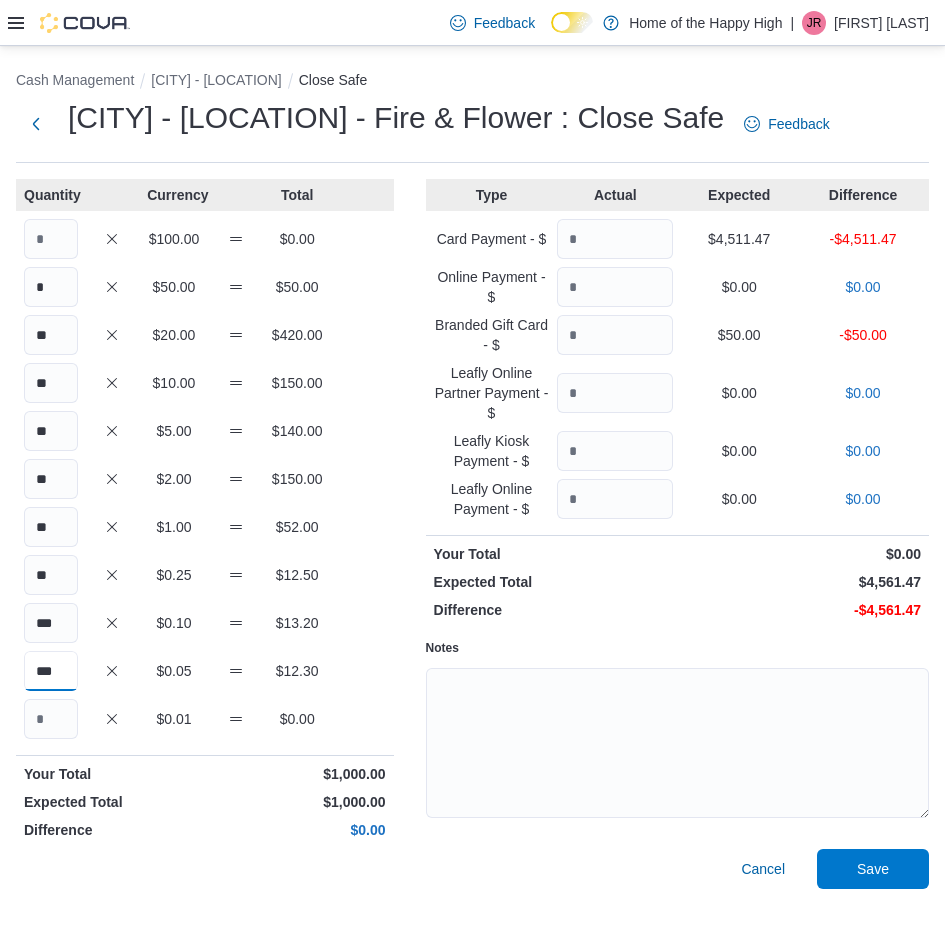type on "***" 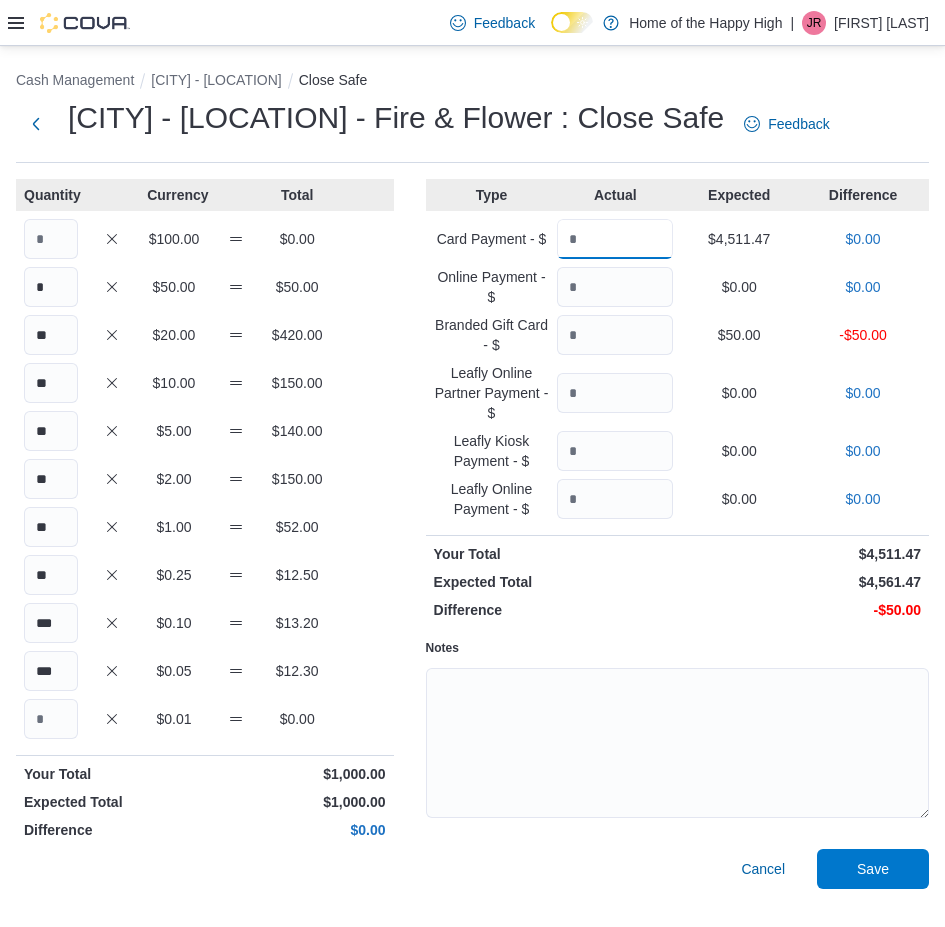 type on "*******" 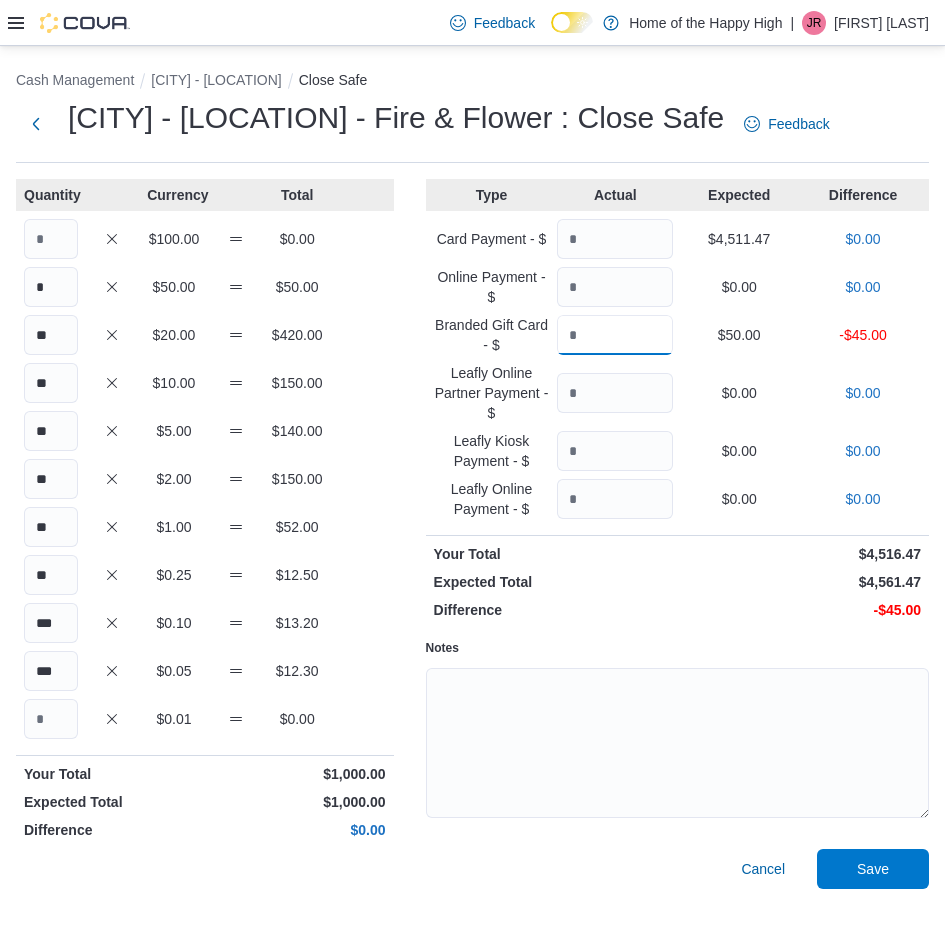 type on "**" 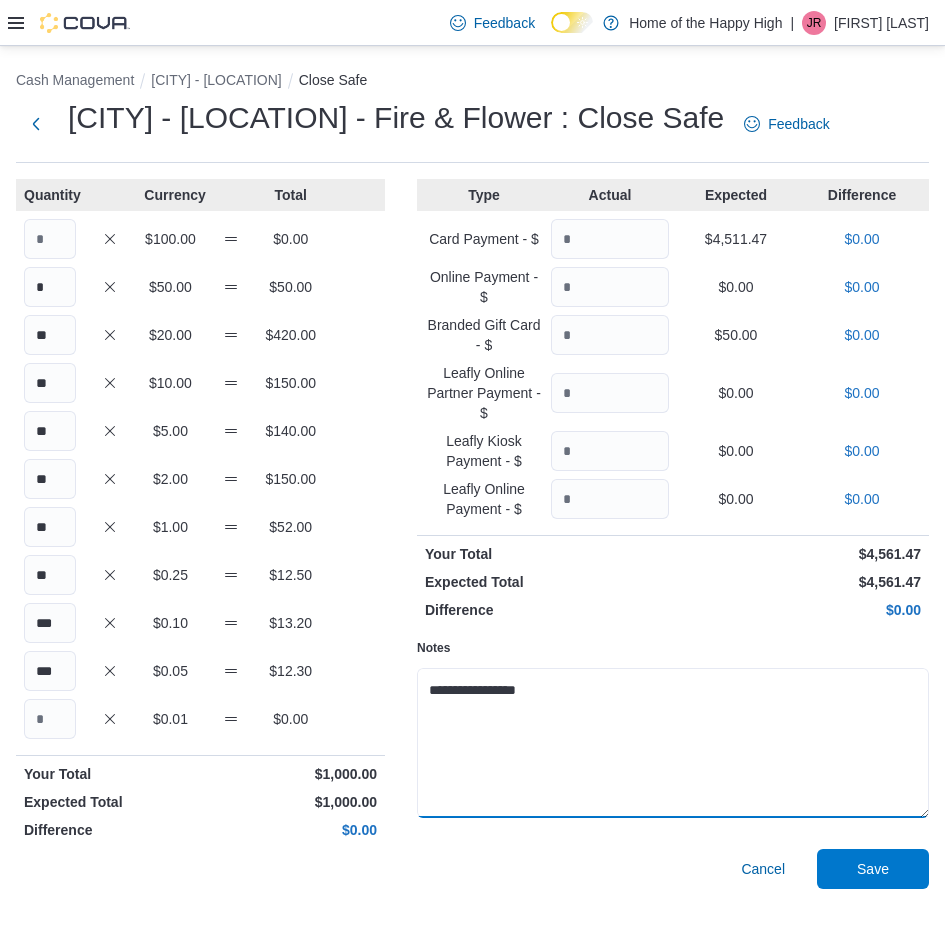 scroll, scrollTop: 18, scrollLeft: 0, axis: vertical 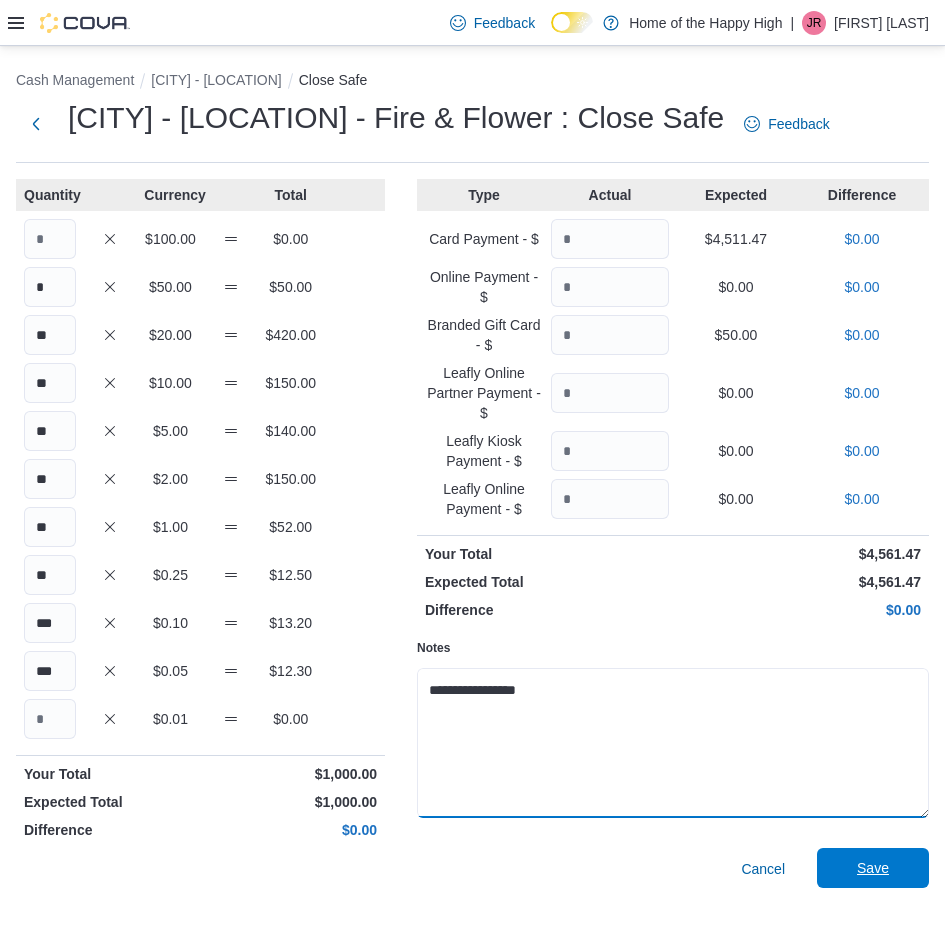 type on "**********" 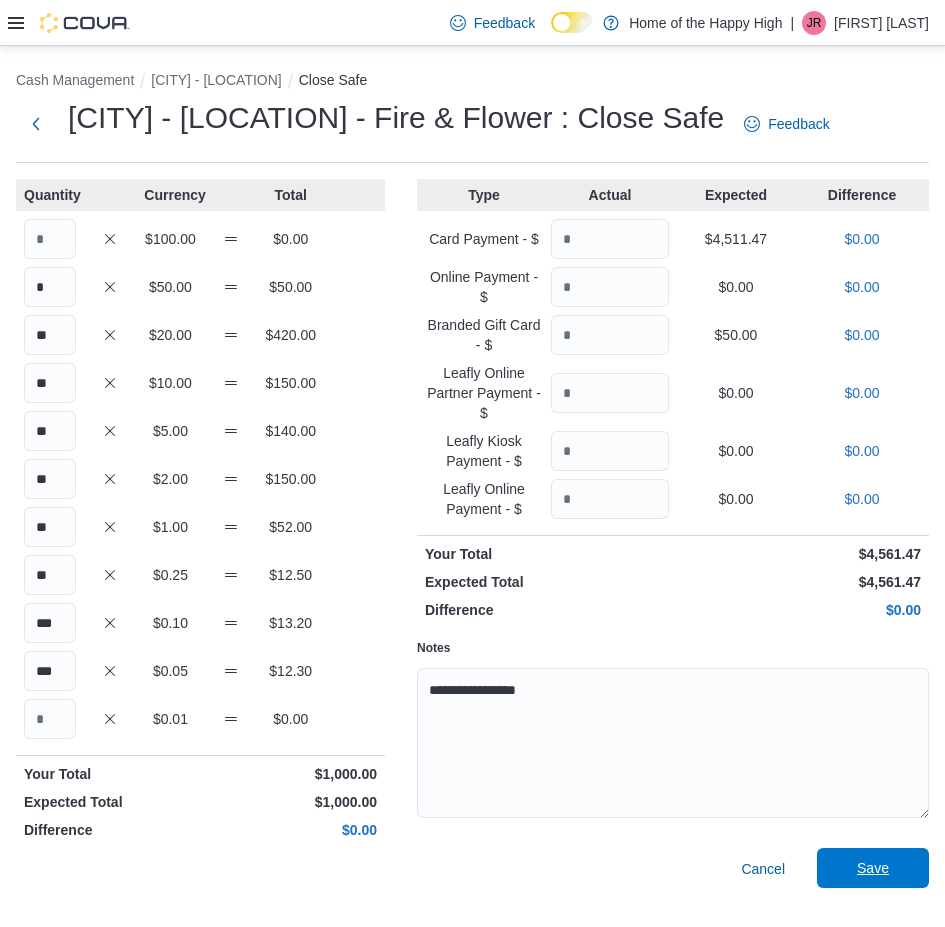 click on "Save" at bounding box center [873, 868] 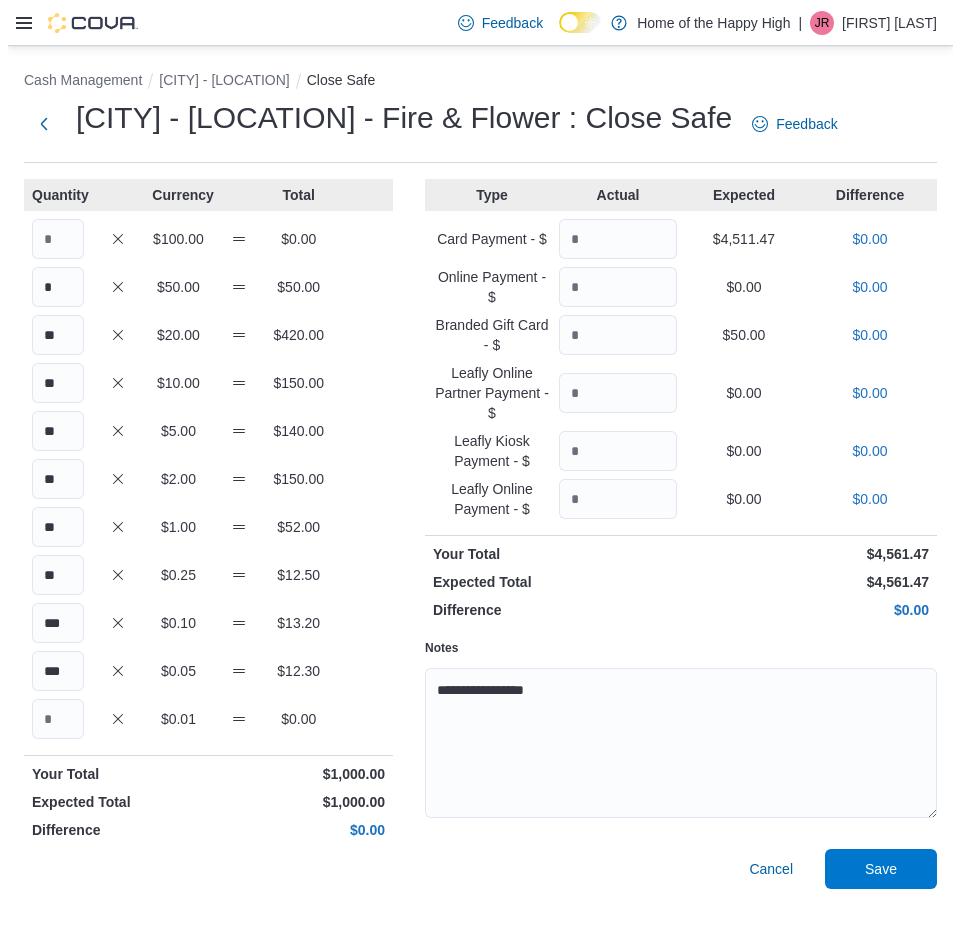 scroll, scrollTop: 0, scrollLeft: 0, axis: both 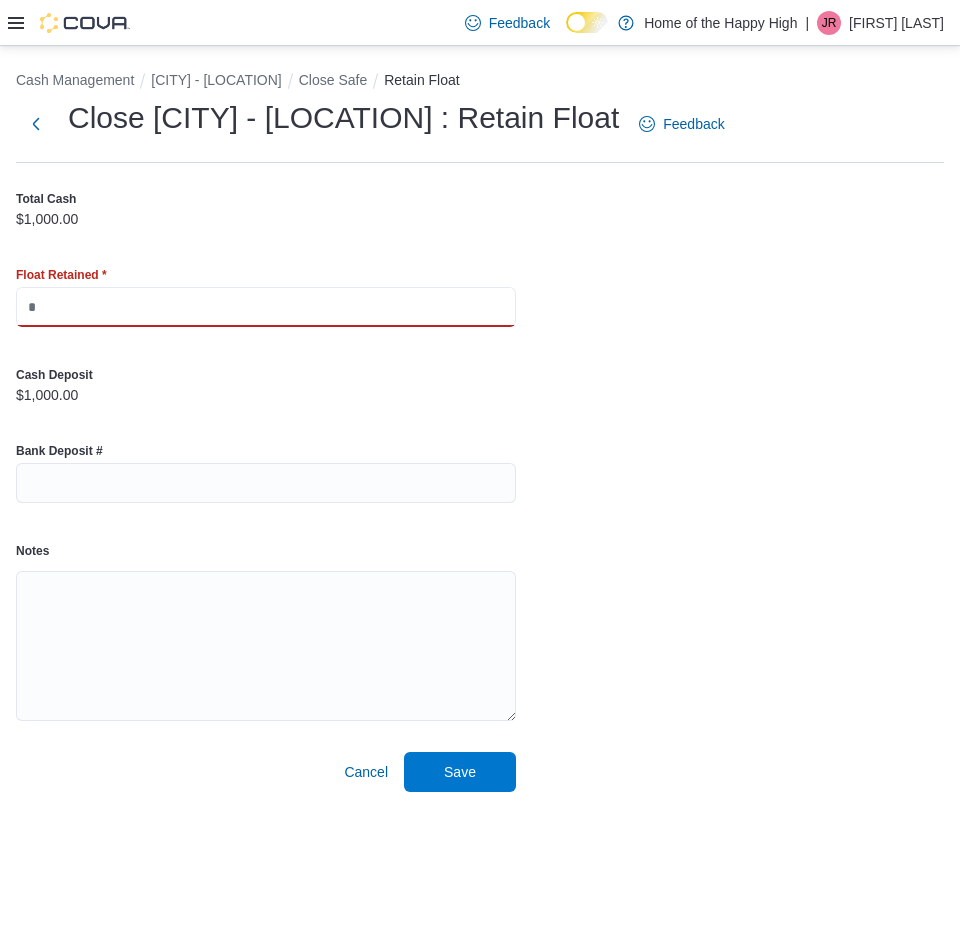 click at bounding box center (266, 307) 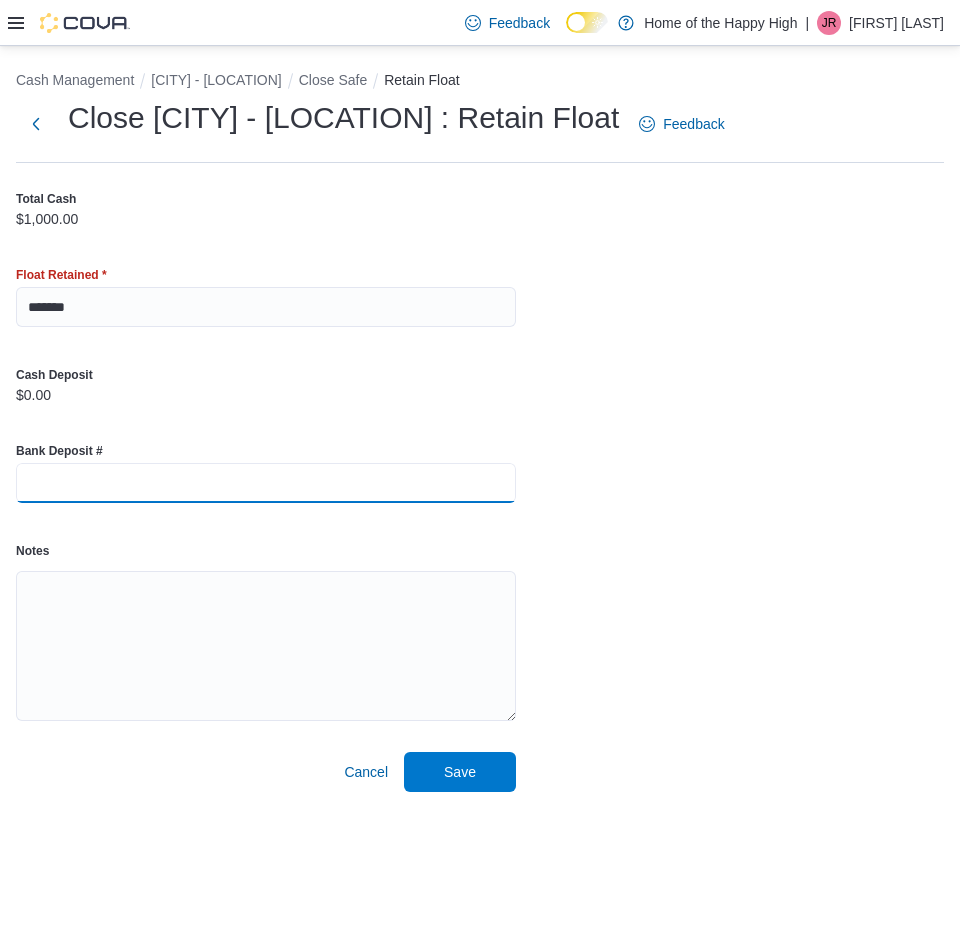 click at bounding box center [266, 483] 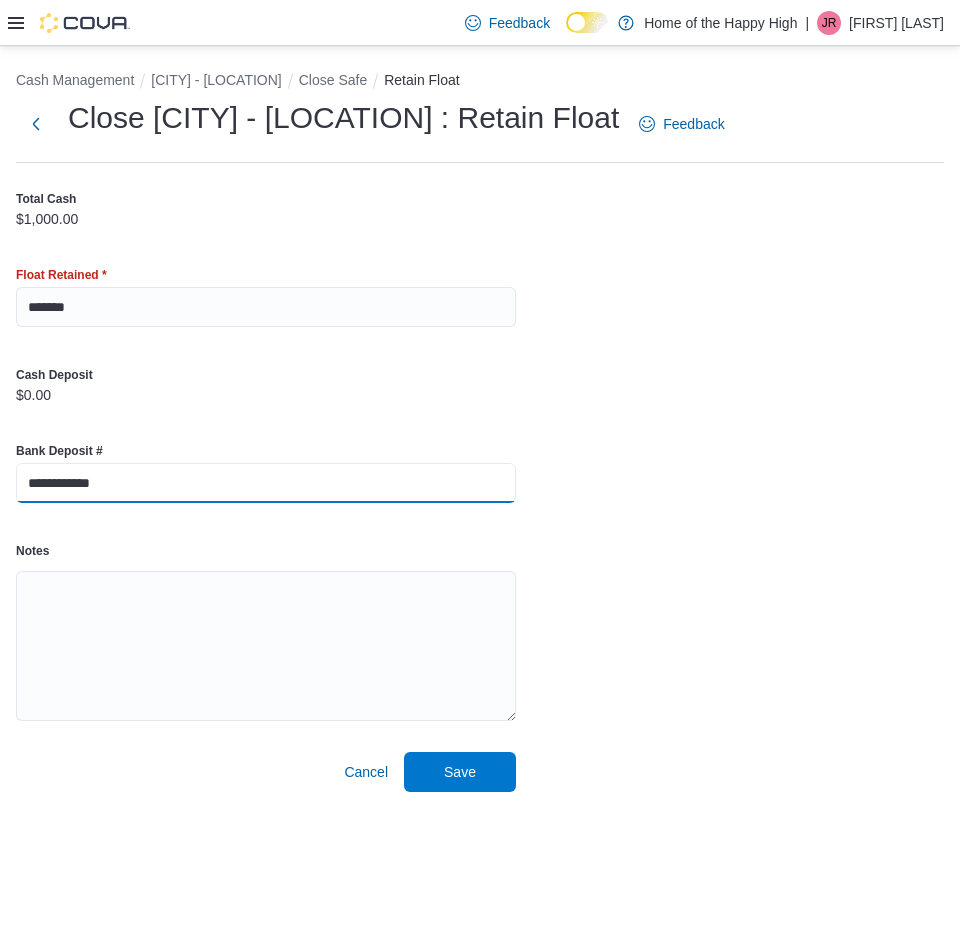 type on "**********" 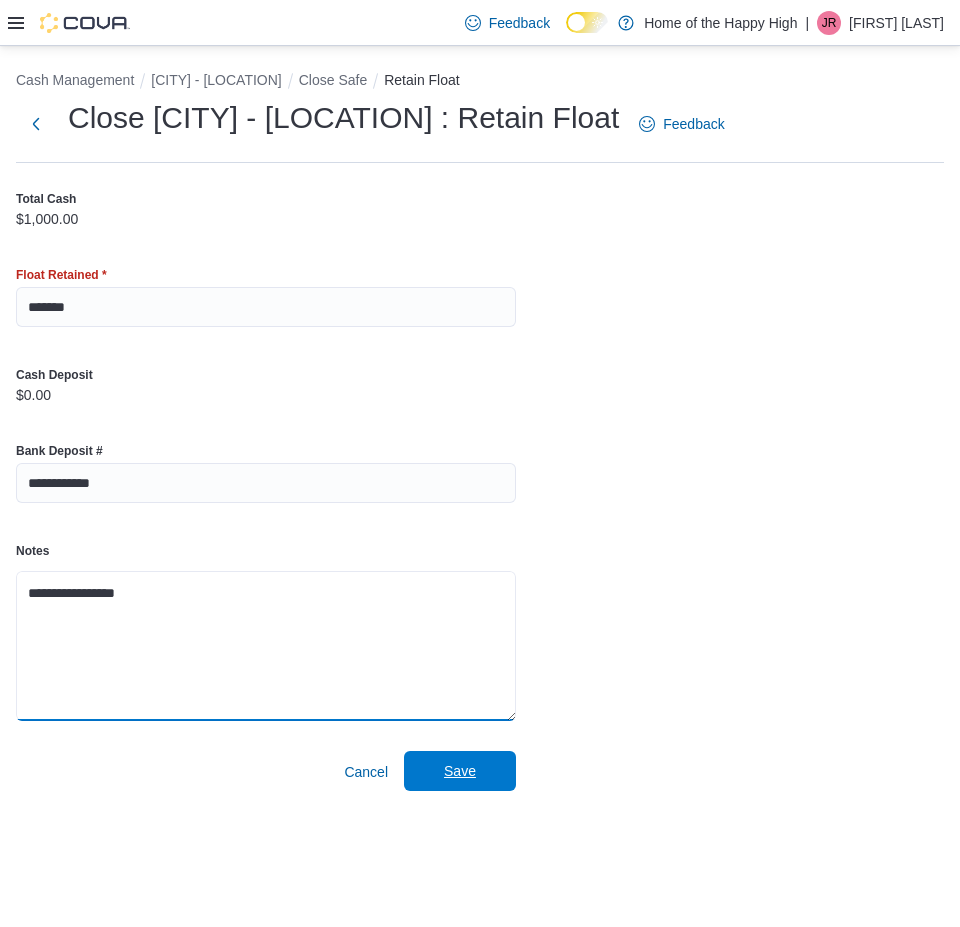 type on "**********" 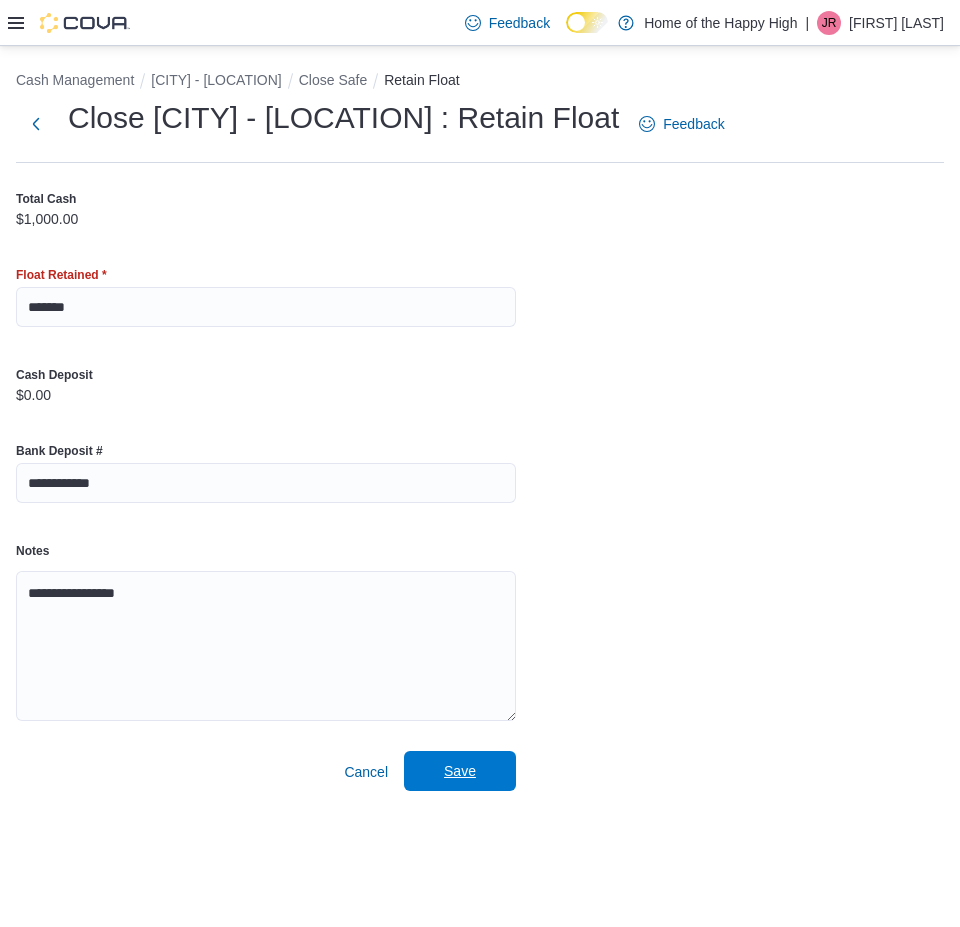 click on "Save" at bounding box center [460, 771] 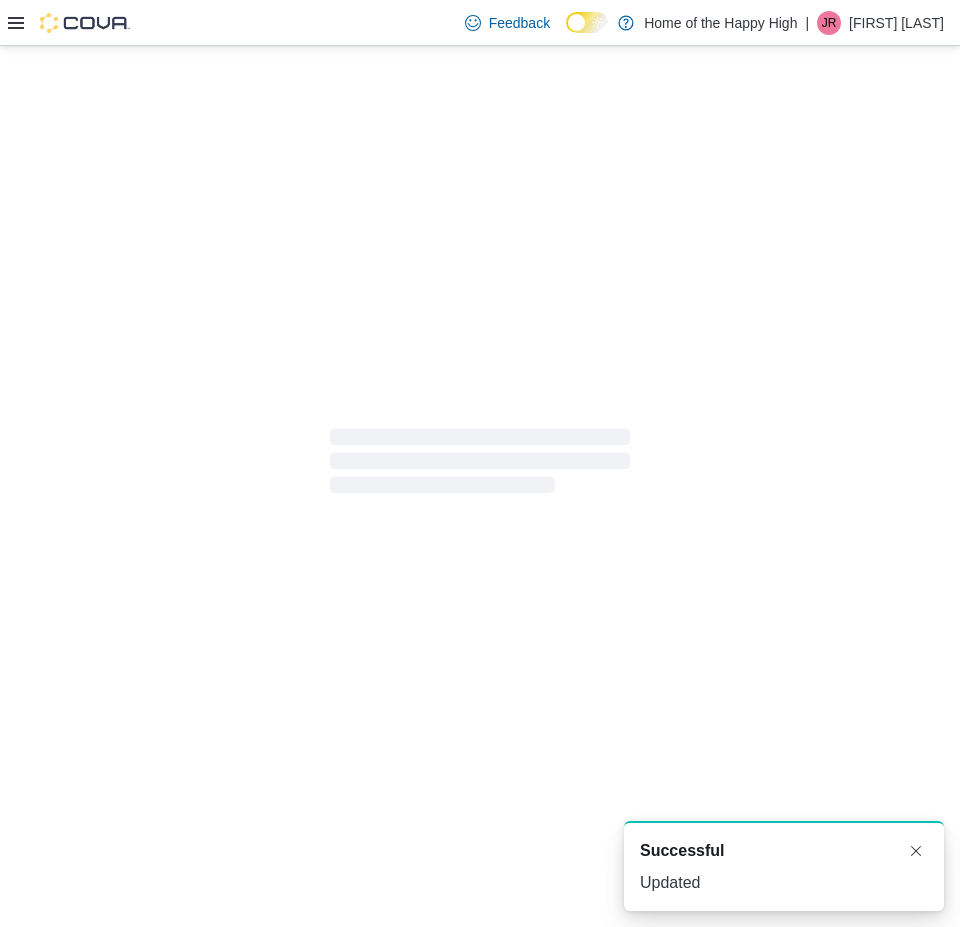 scroll, scrollTop: 0, scrollLeft: 0, axis: both 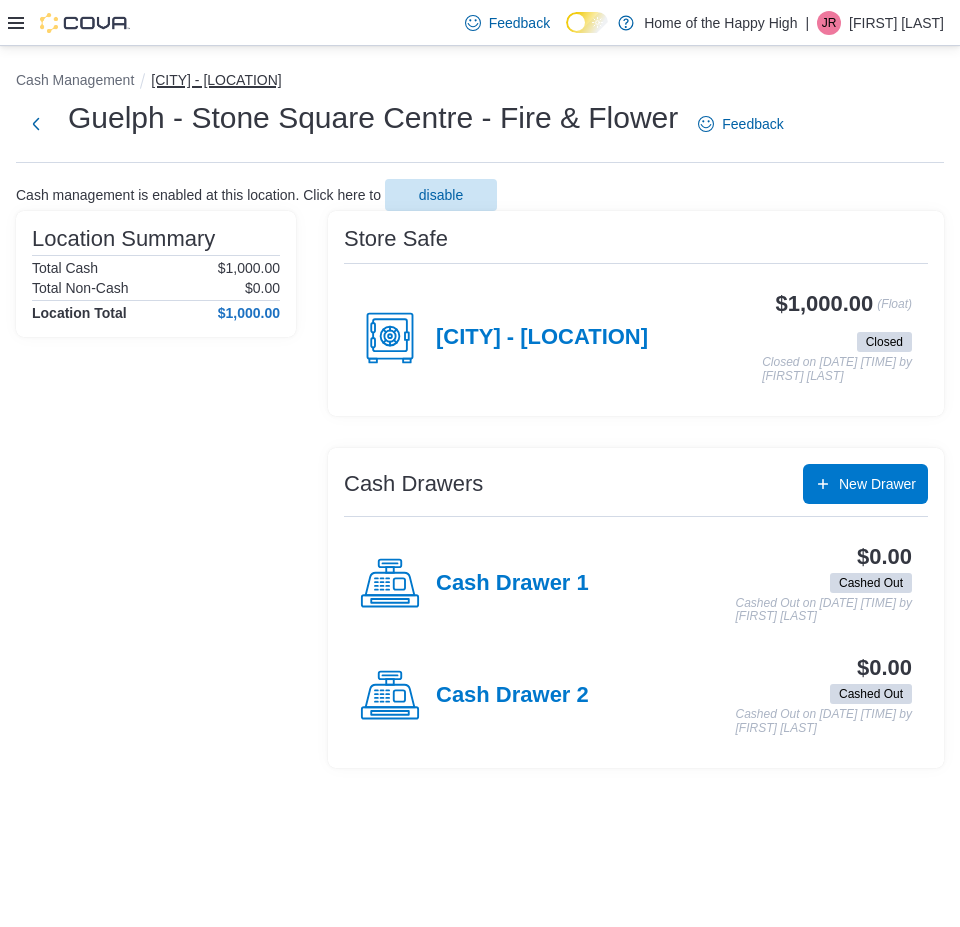 click on "[CITY] - [LOCATION]" at bounding box center (216, 80) 